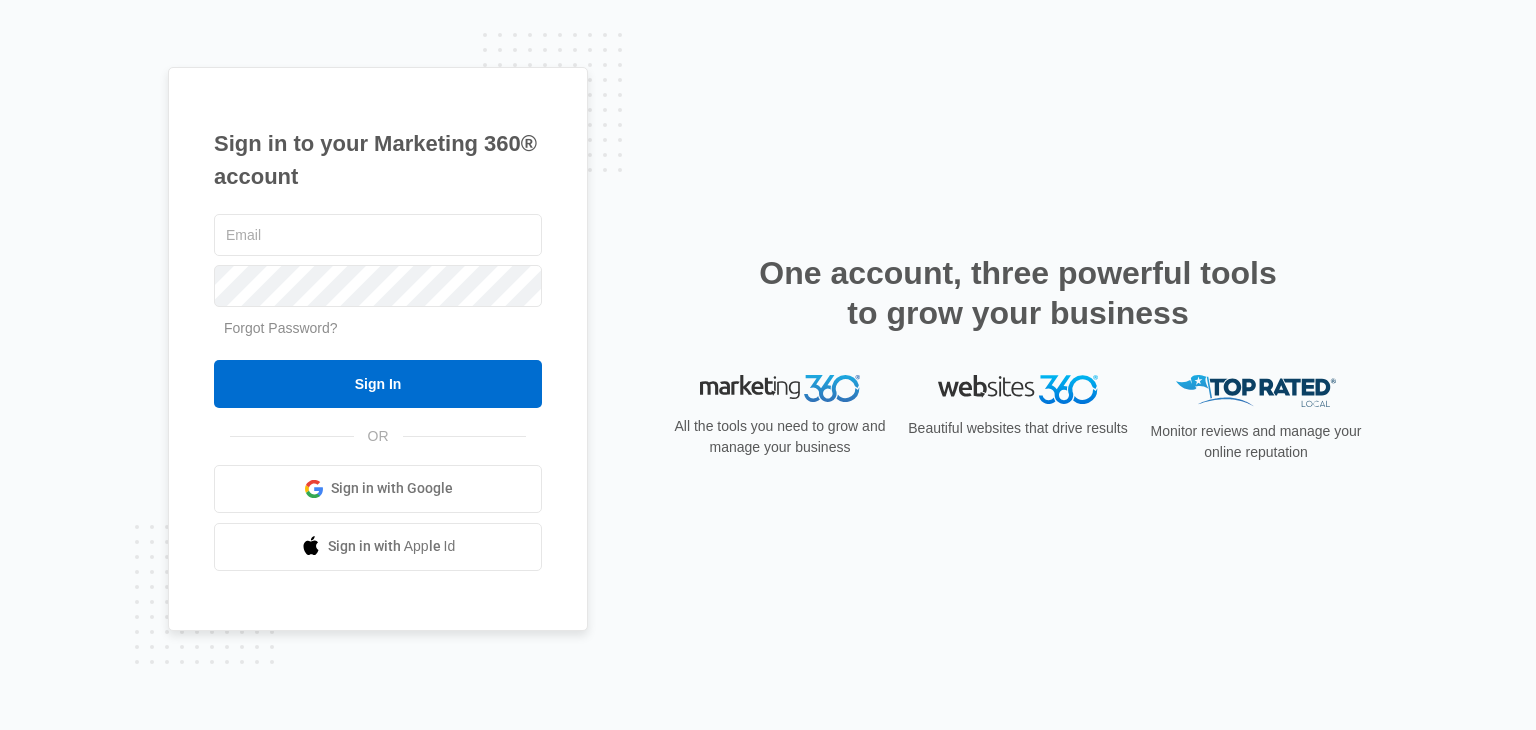 scroll, scrollTop: 0, scrollLeft: 0, axis: both 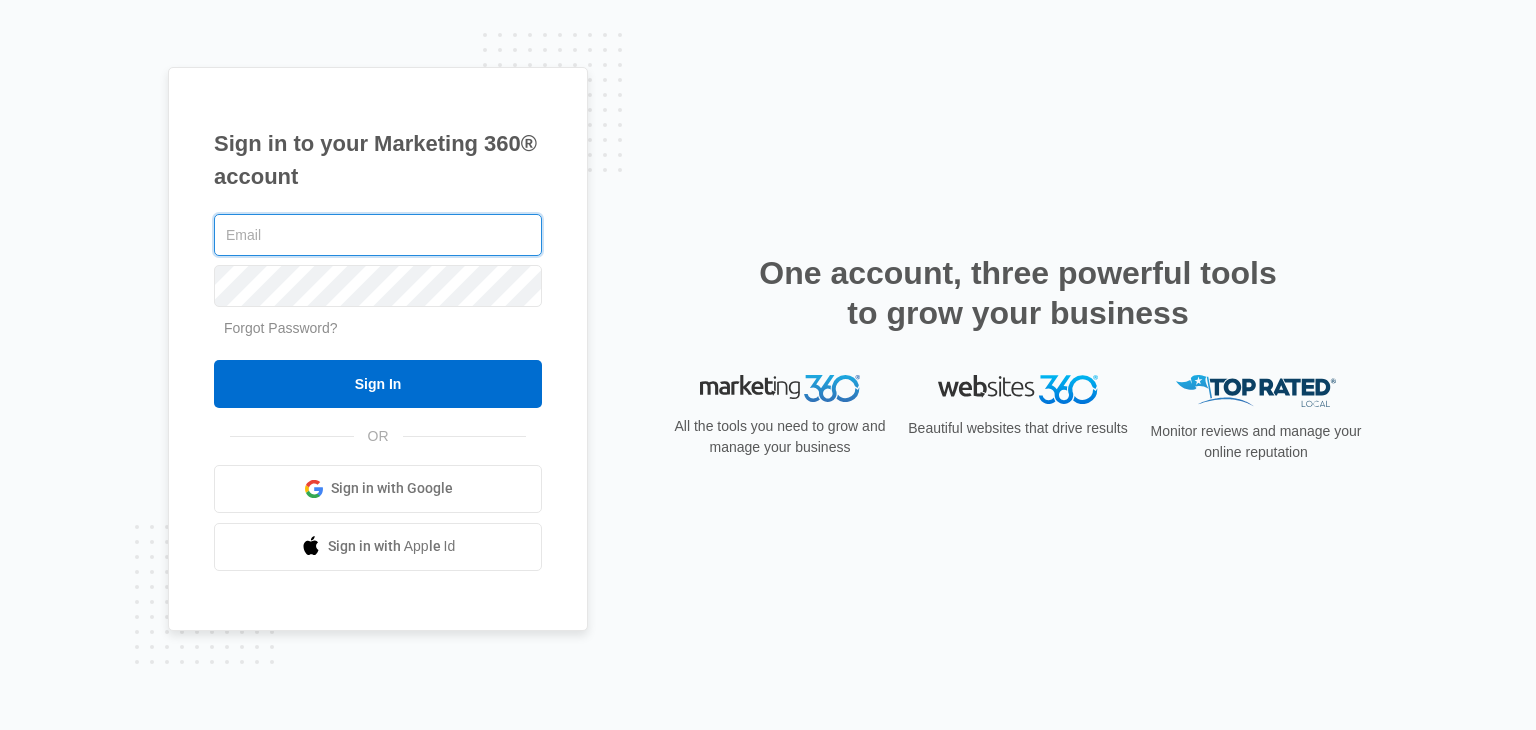 type on "[FIRST].[LAST]@[DOMAIN]" 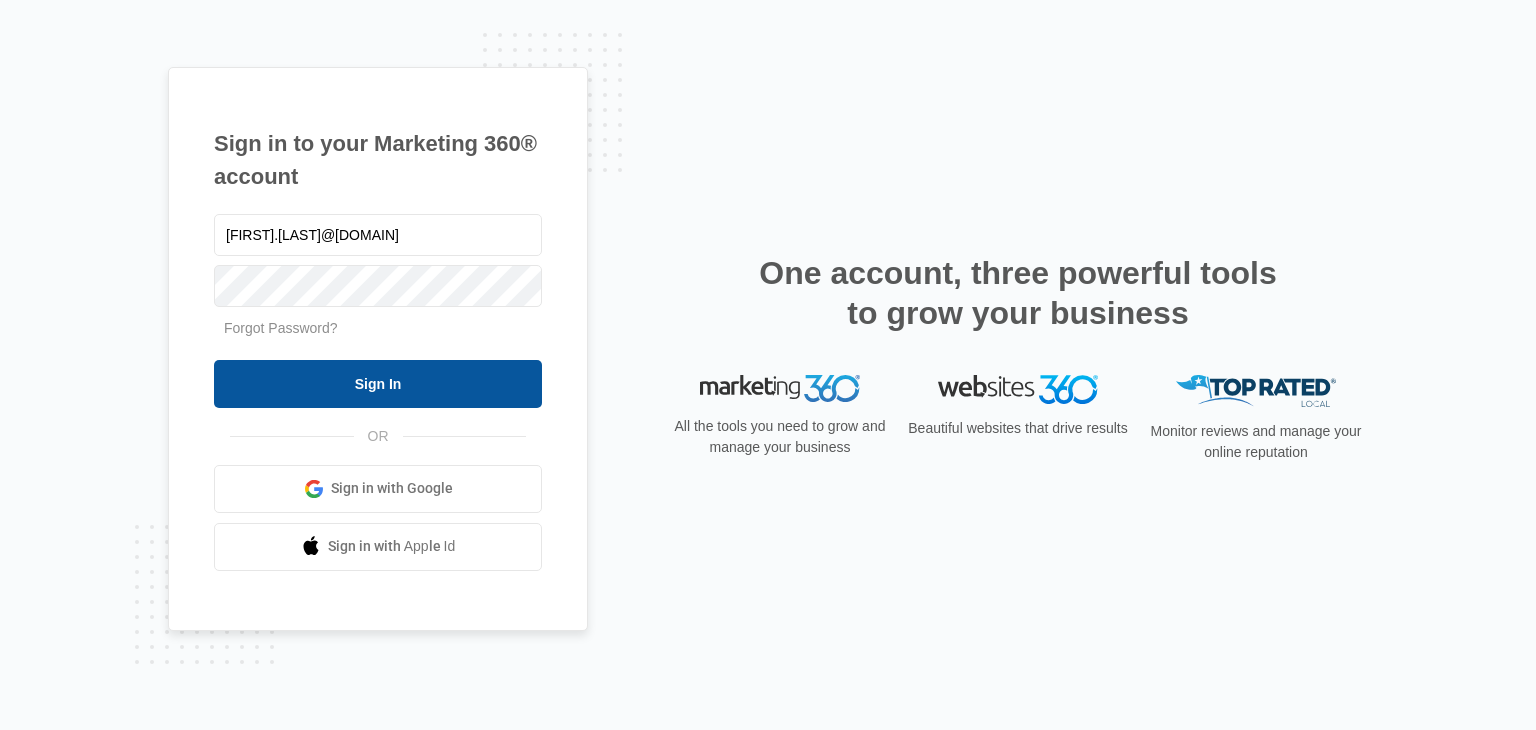 click on "Sign In" at bounding box center [378, 384] 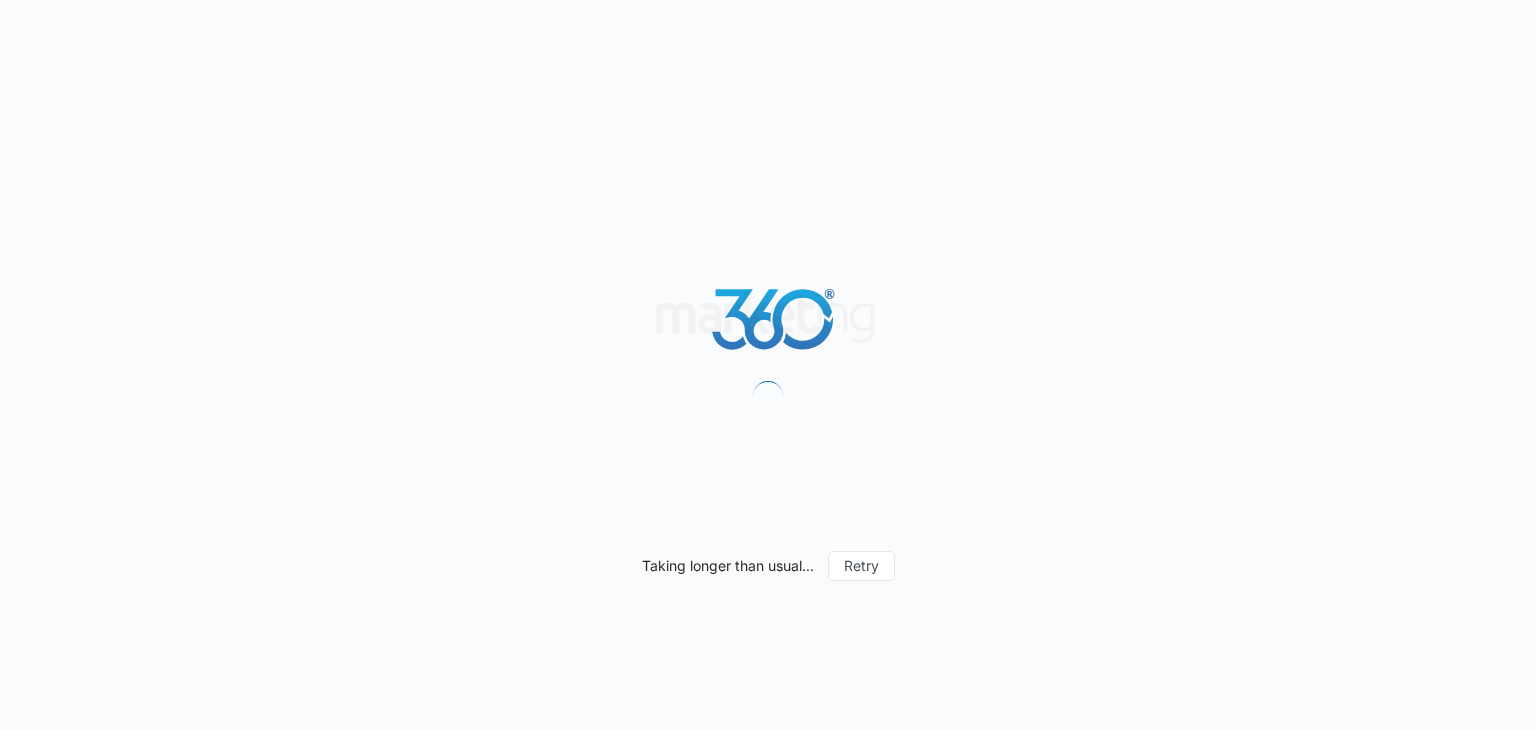 scroll, scrollTop: 0, scrollLeft: 0, axis: both 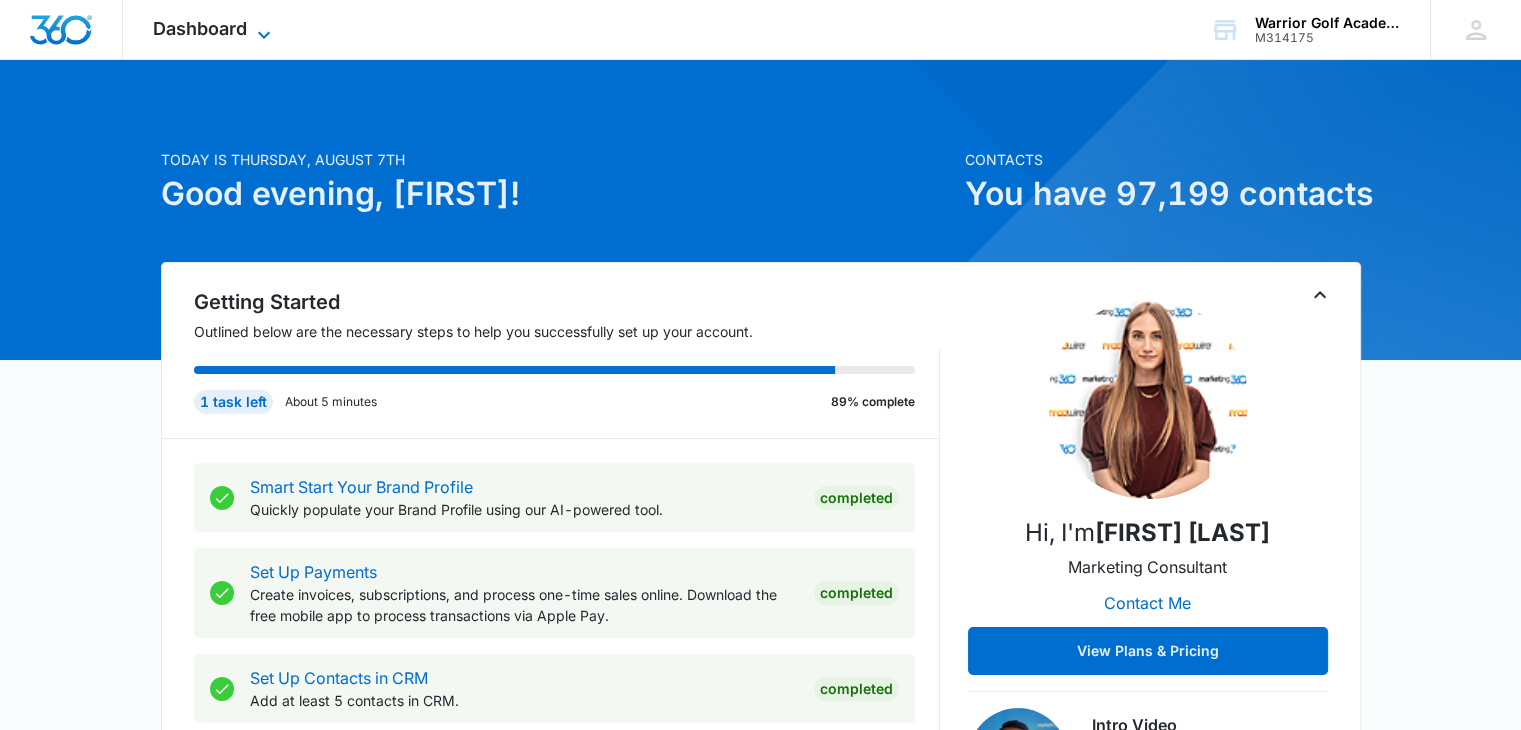 click on "Dashboard" at bounding box center [200, 28] 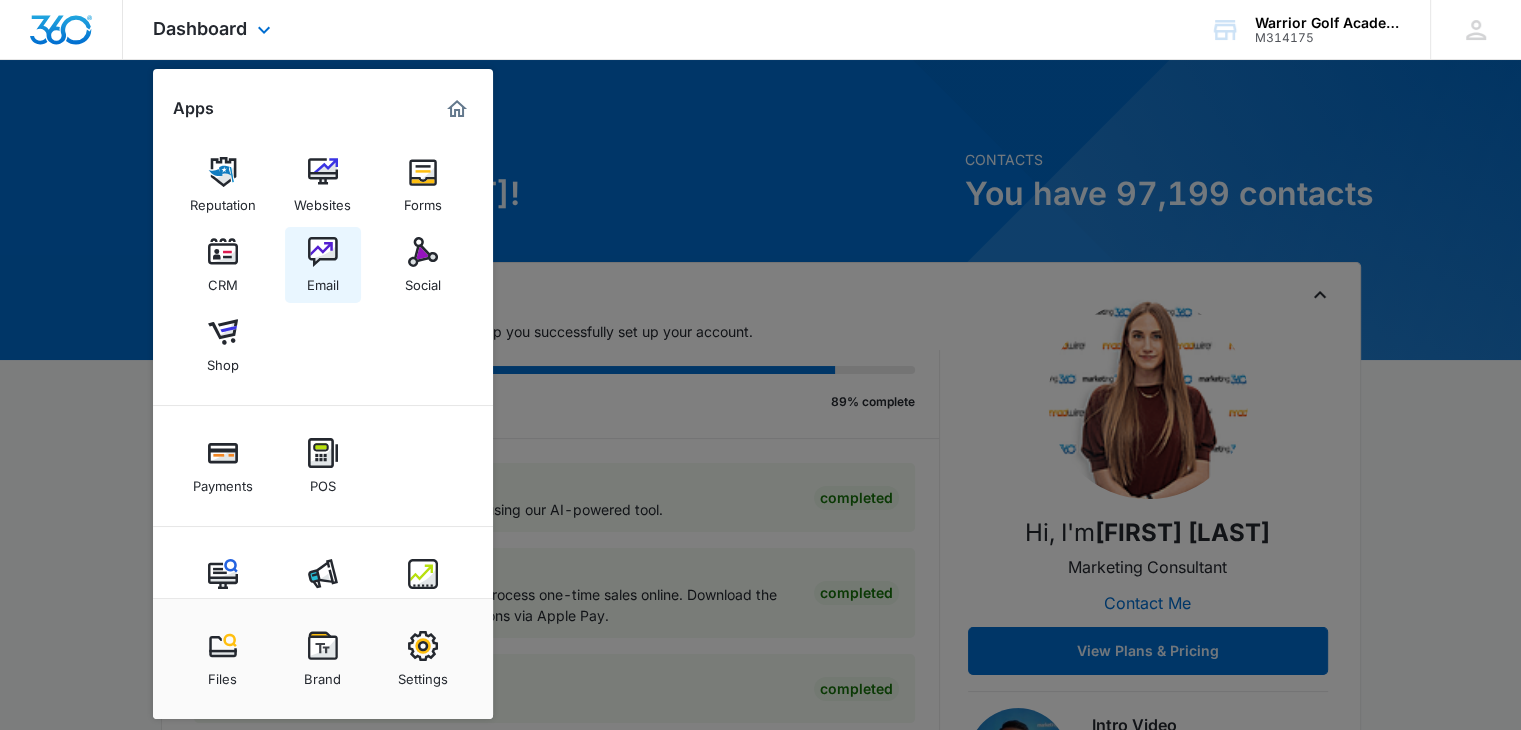 click at bounding box center [323, 252] 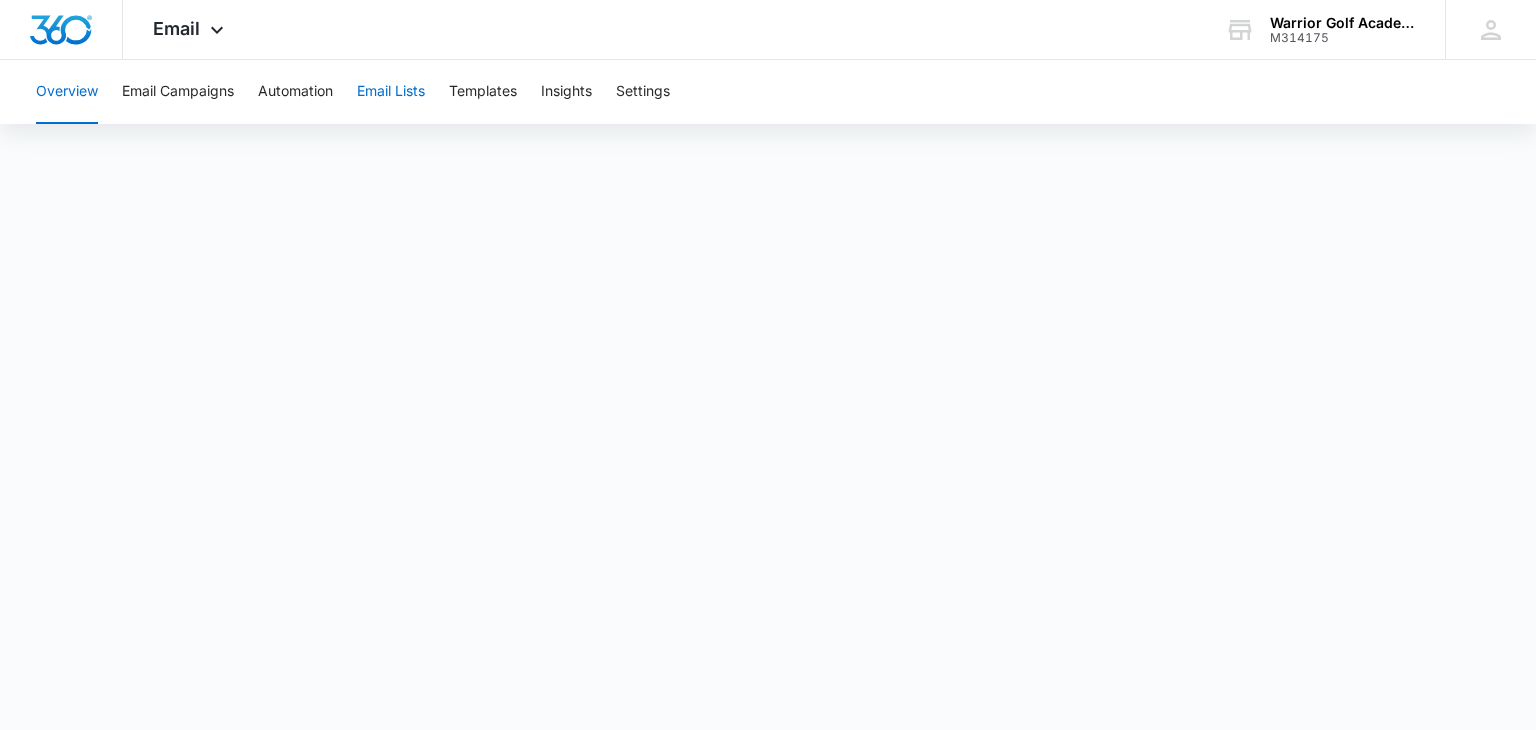 click on "Email Lists" at bounding box center (391, 92) 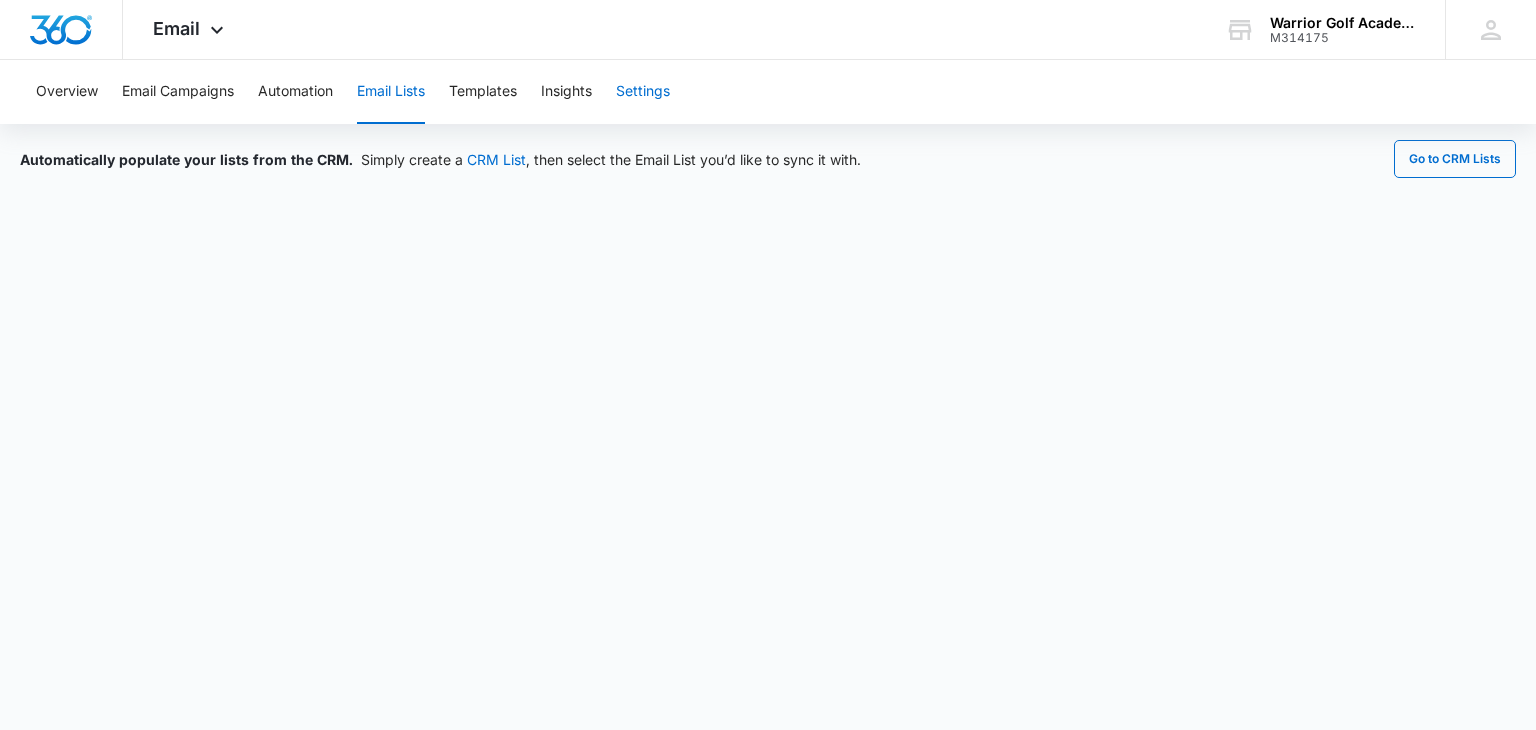 click on "Settings" at bounding box center [643, 92] 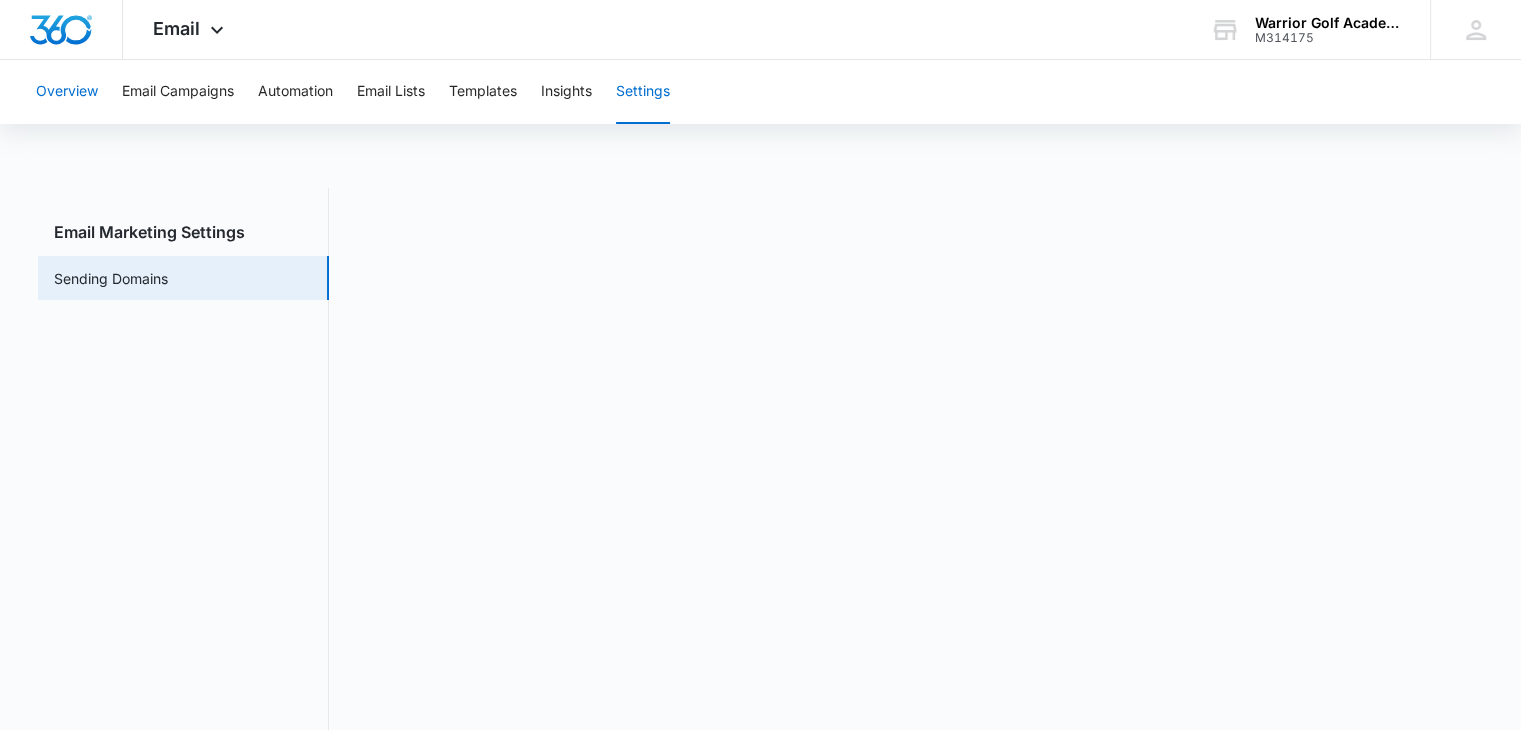 click on "Overview" at bounding box center [67, 92] 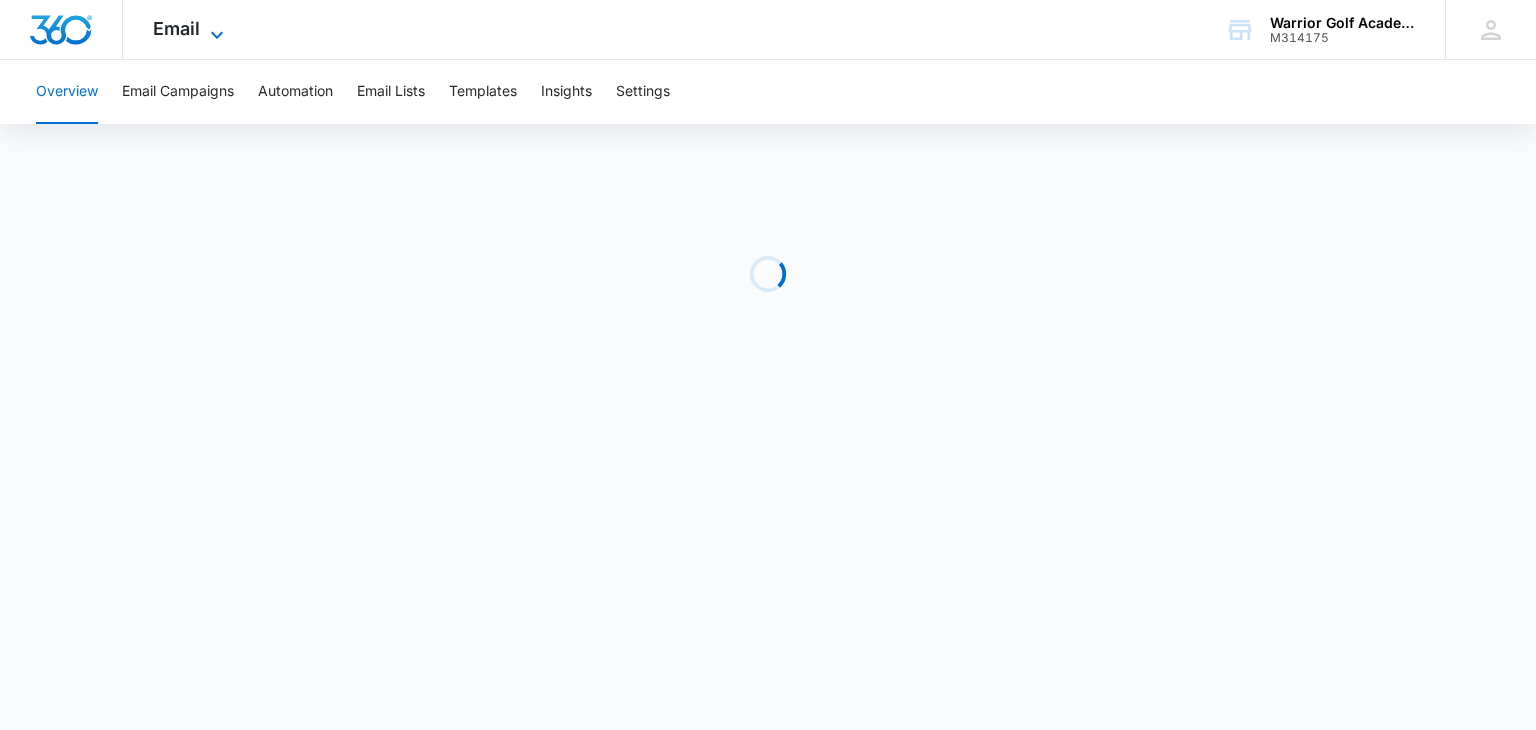 click on "Email" at bounding box center (176, 28) 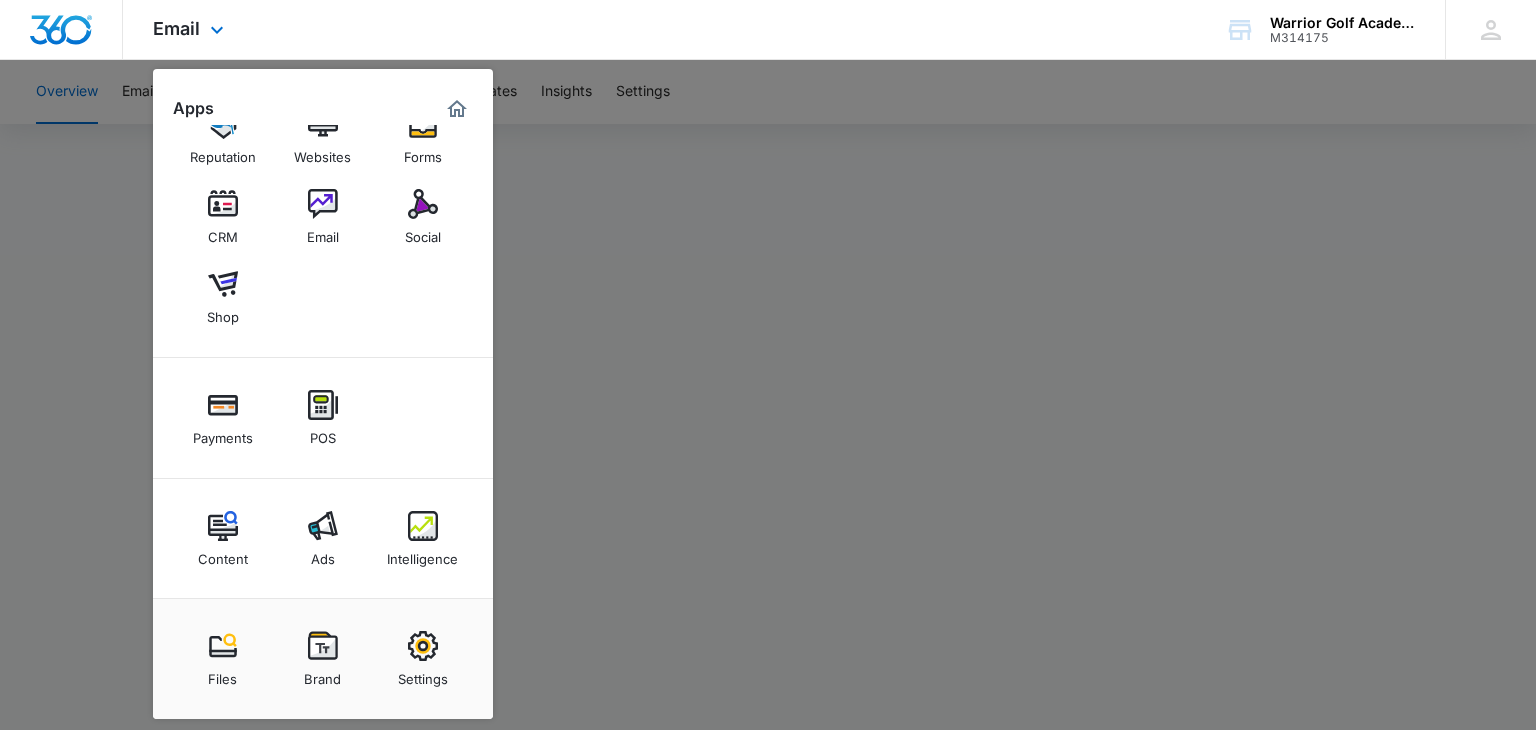 scroll, scrollTop: 49, scrollLeft: 0, axis: vertical 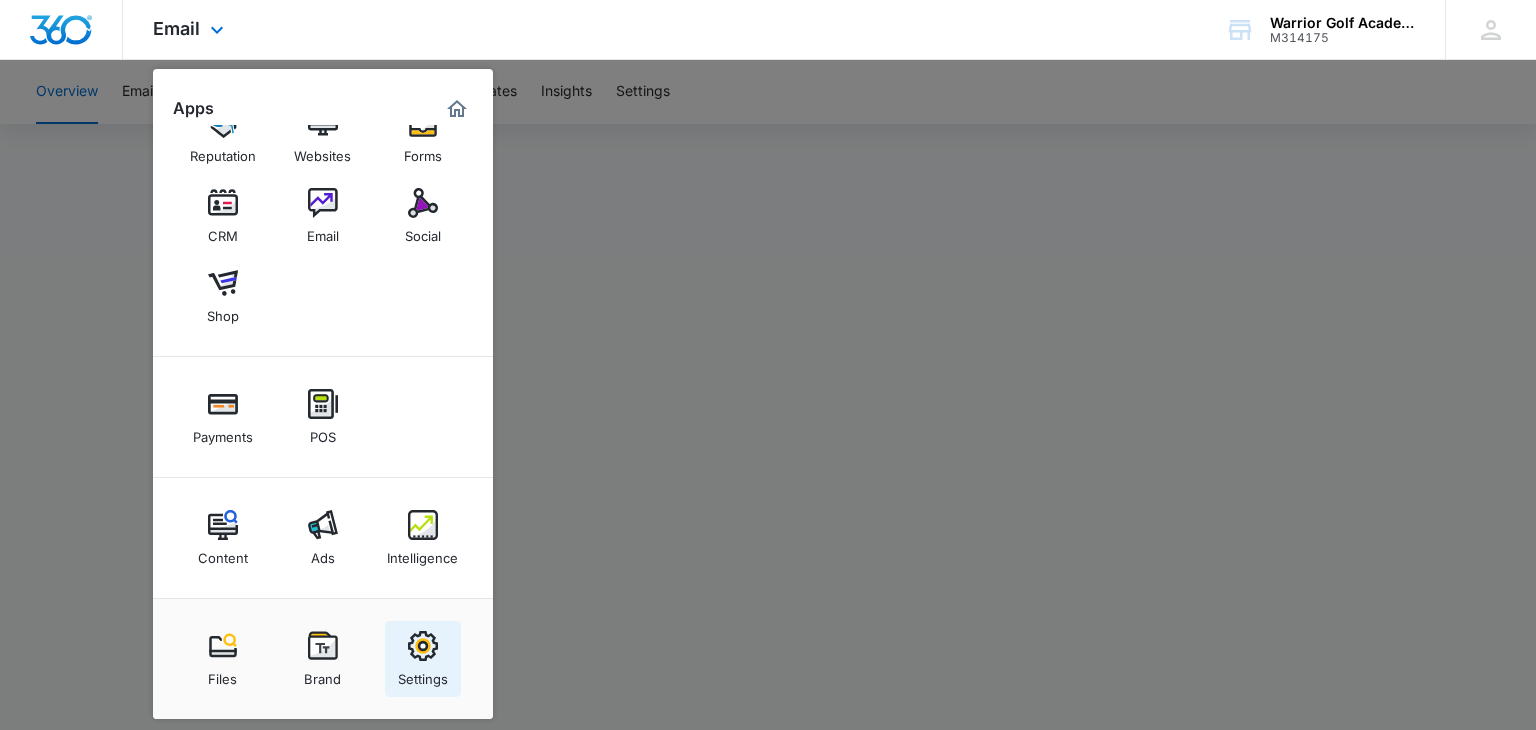 click at bounding box center [423, 646] 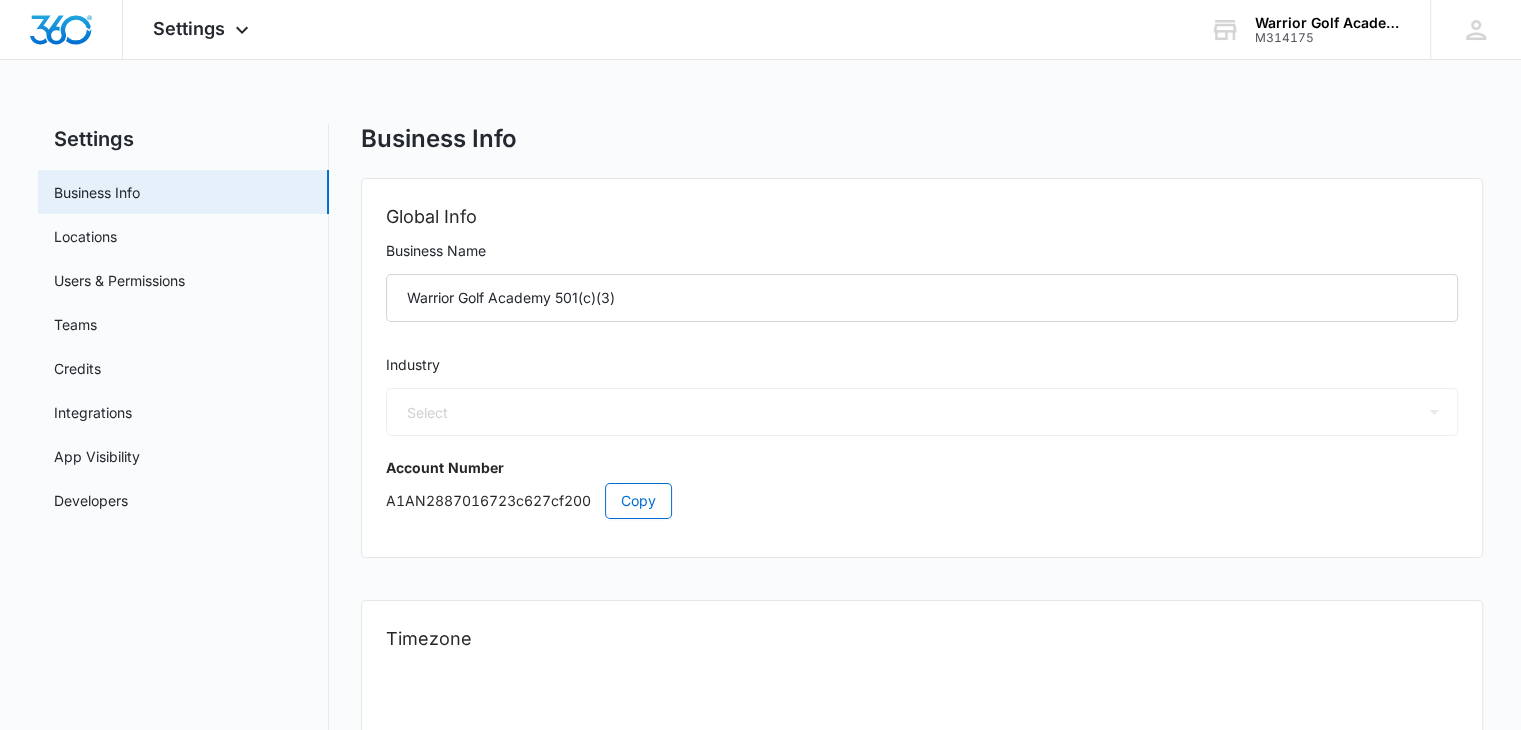 select on "US" 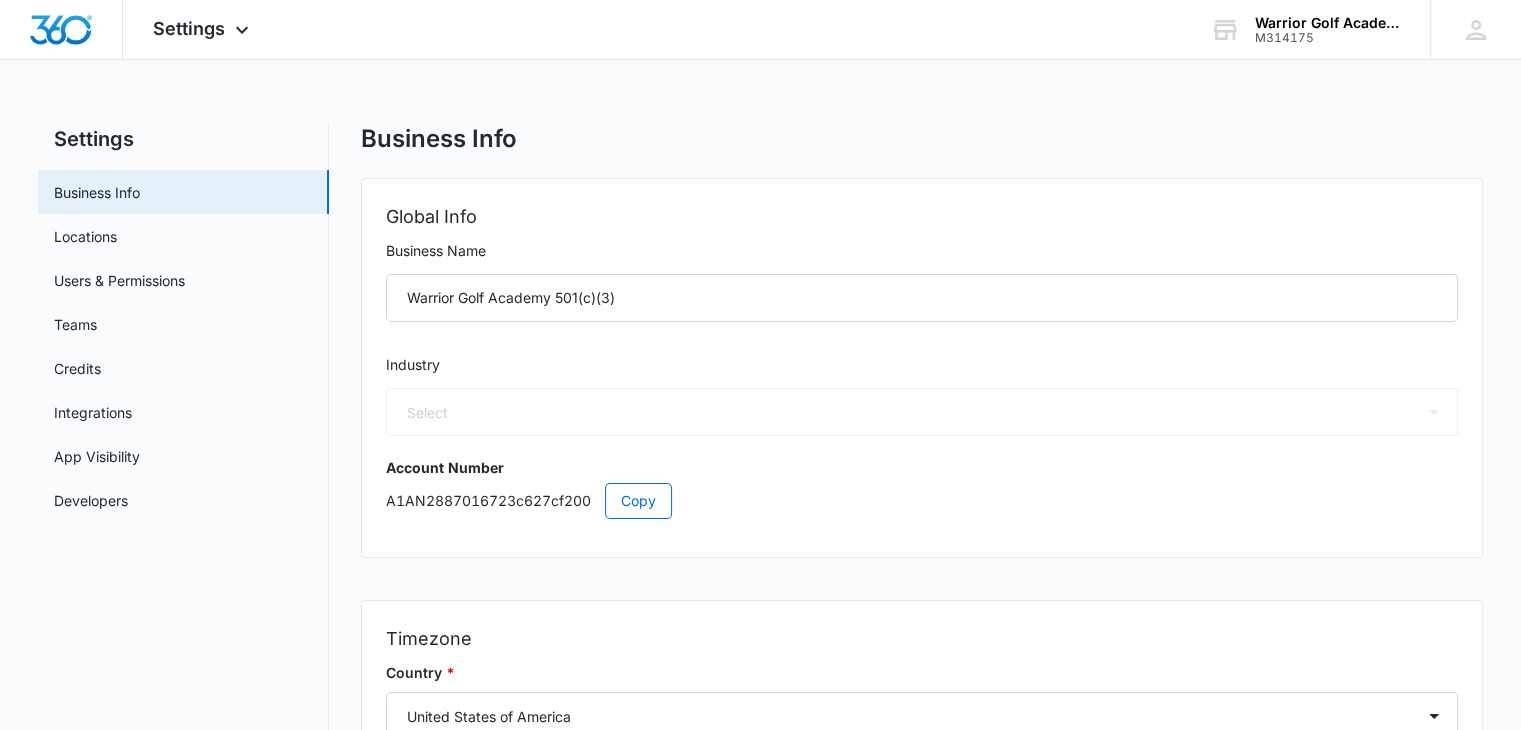 select on "52" 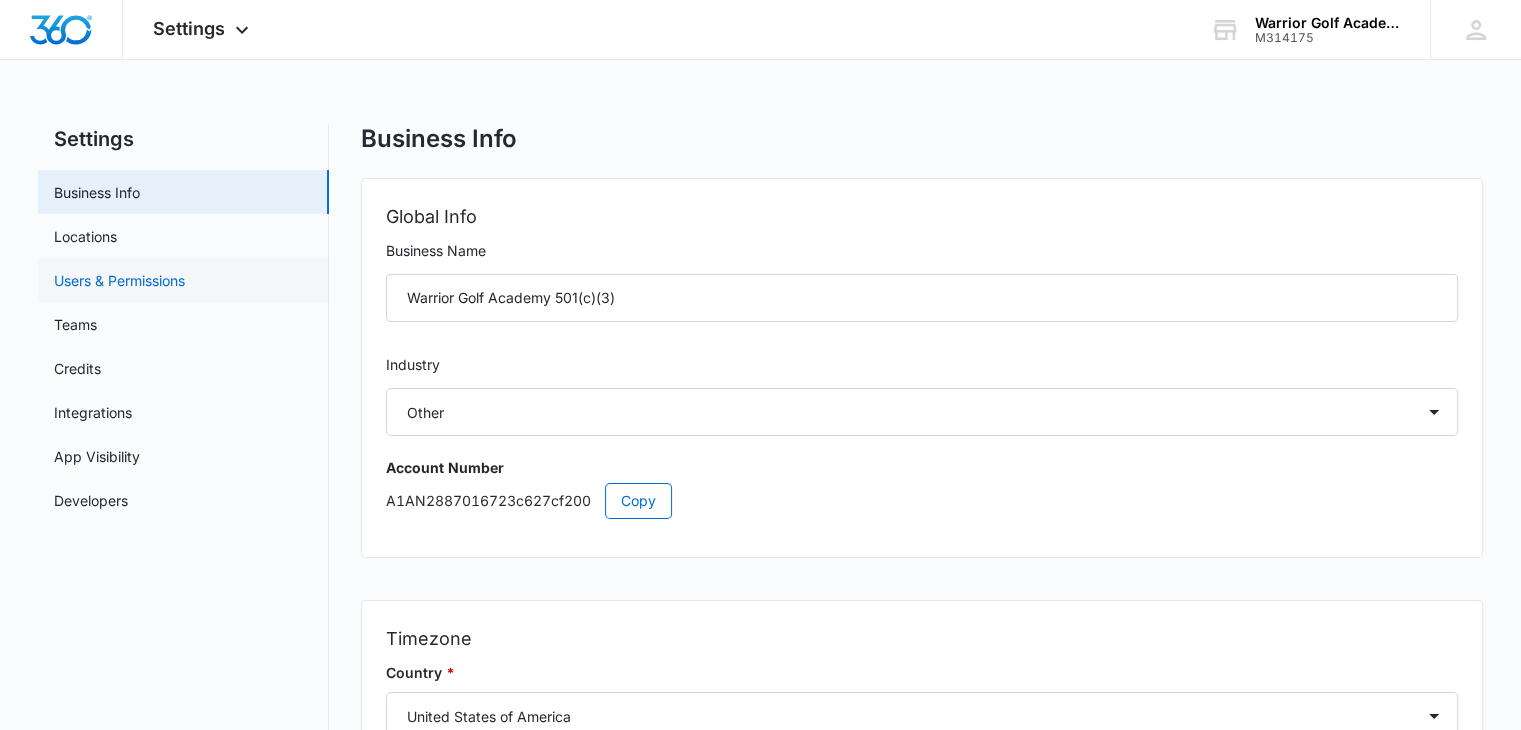 click on "Users & Permissions" at bounding box center (119, 280) 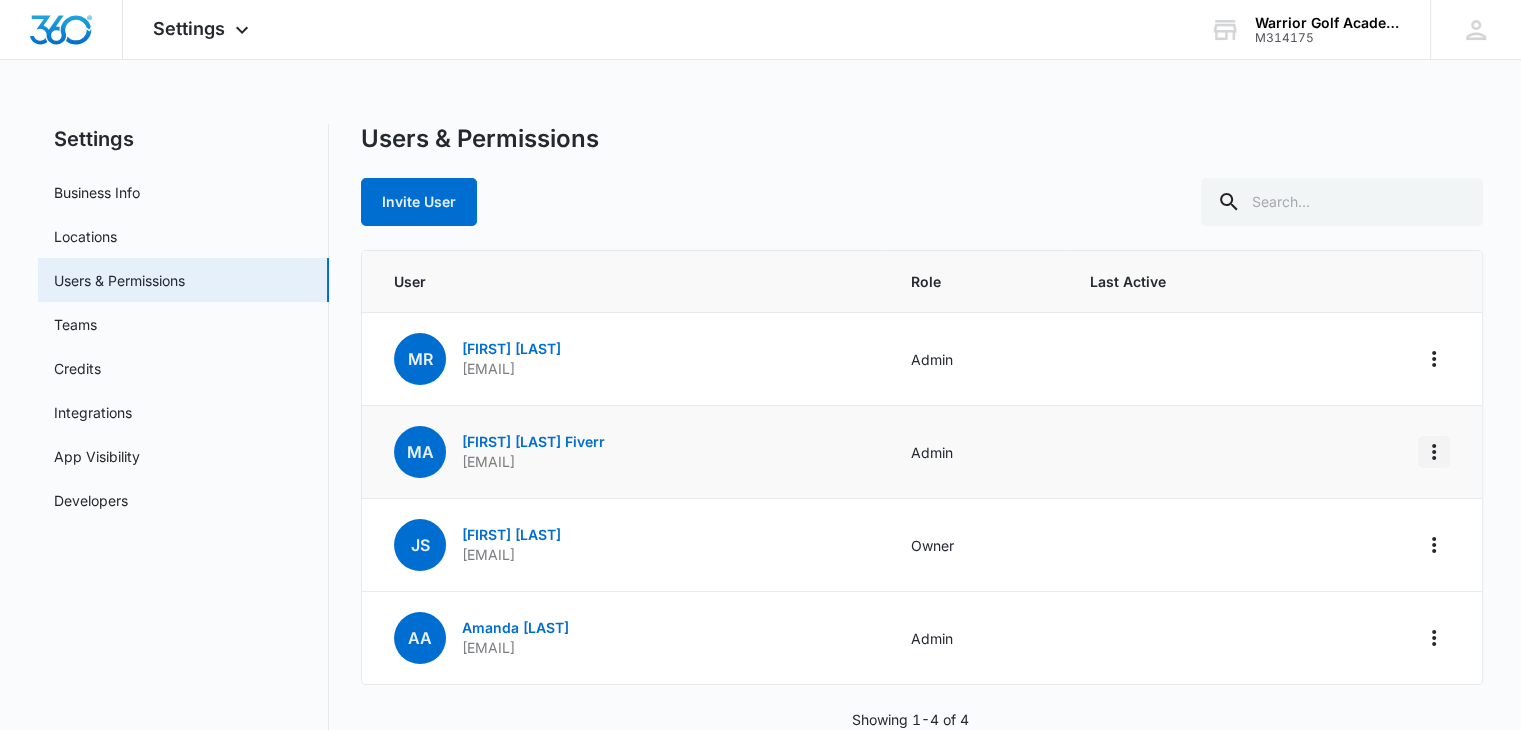 click 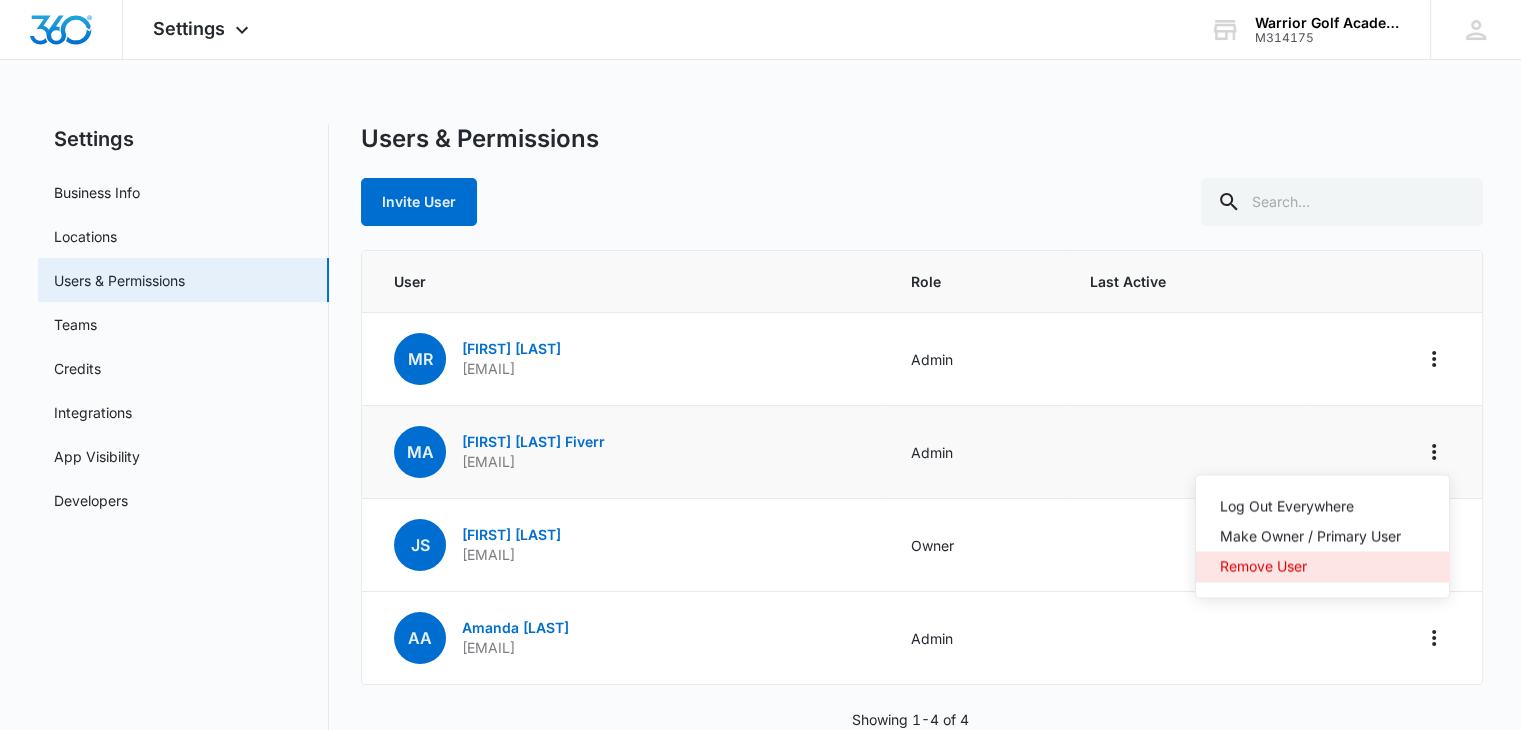 click on "Remove User" at bounding box center [1310, 566] 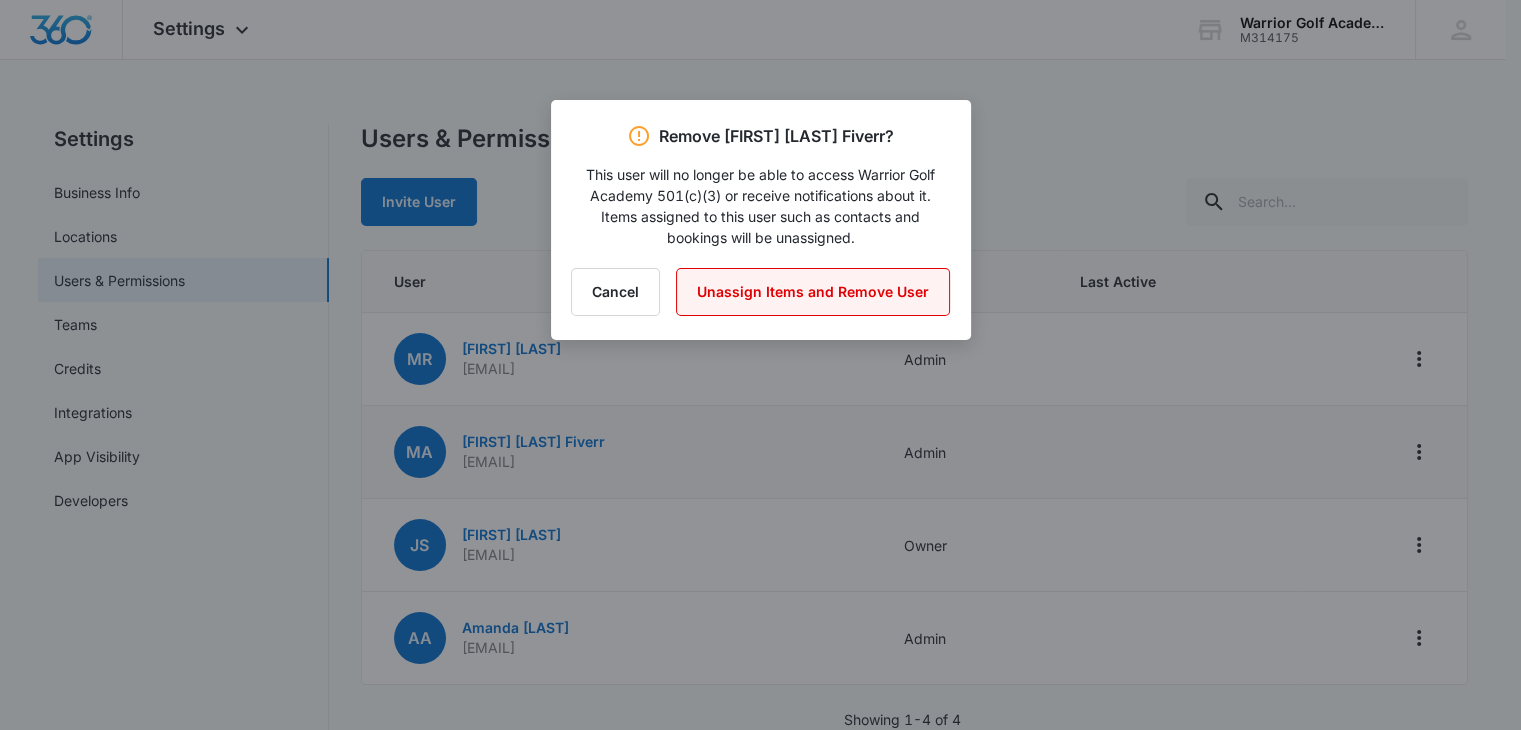click on "Unassign Items and Remove User" at bounding box center (813, 292) 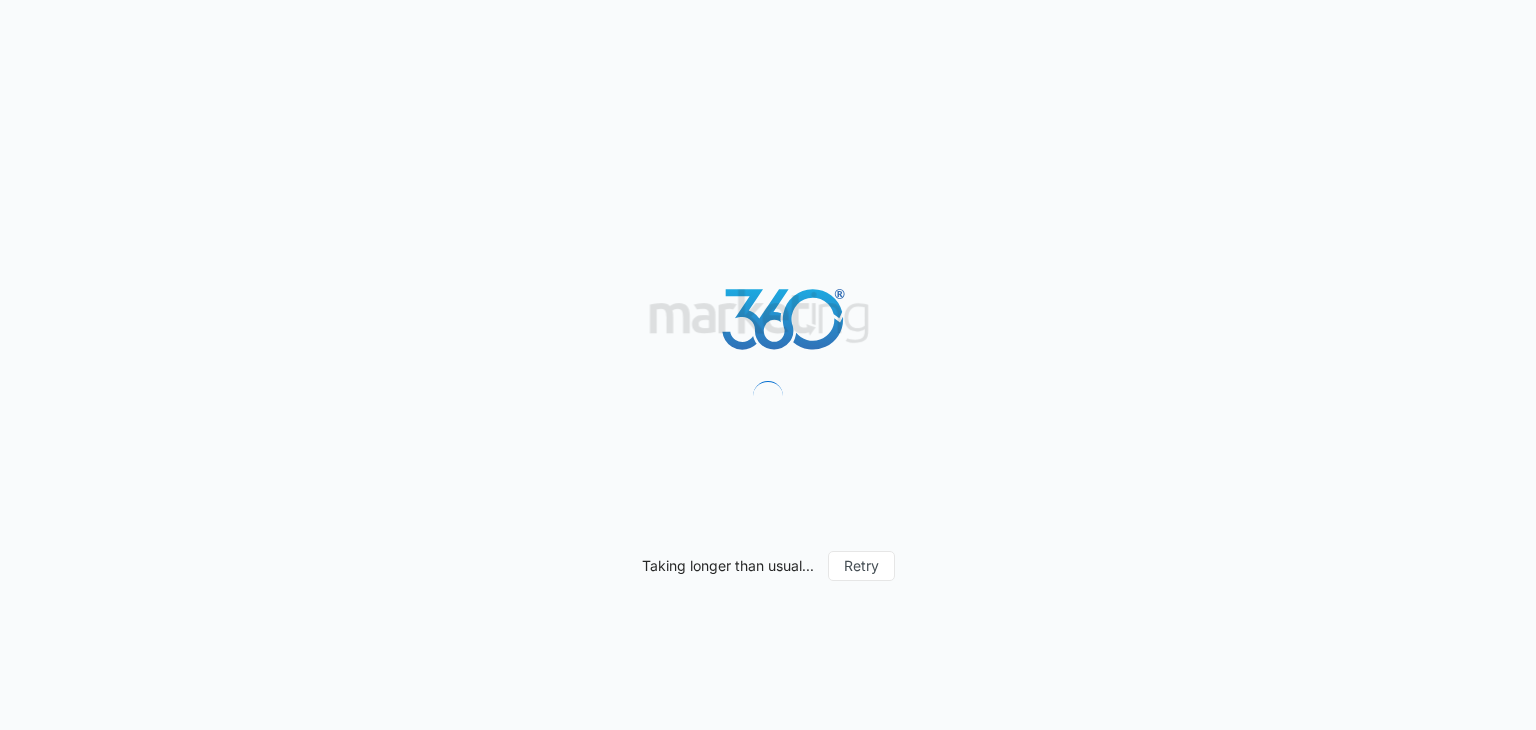 scroll, scrollTop: 0, scrollLeft: 0, axis: both 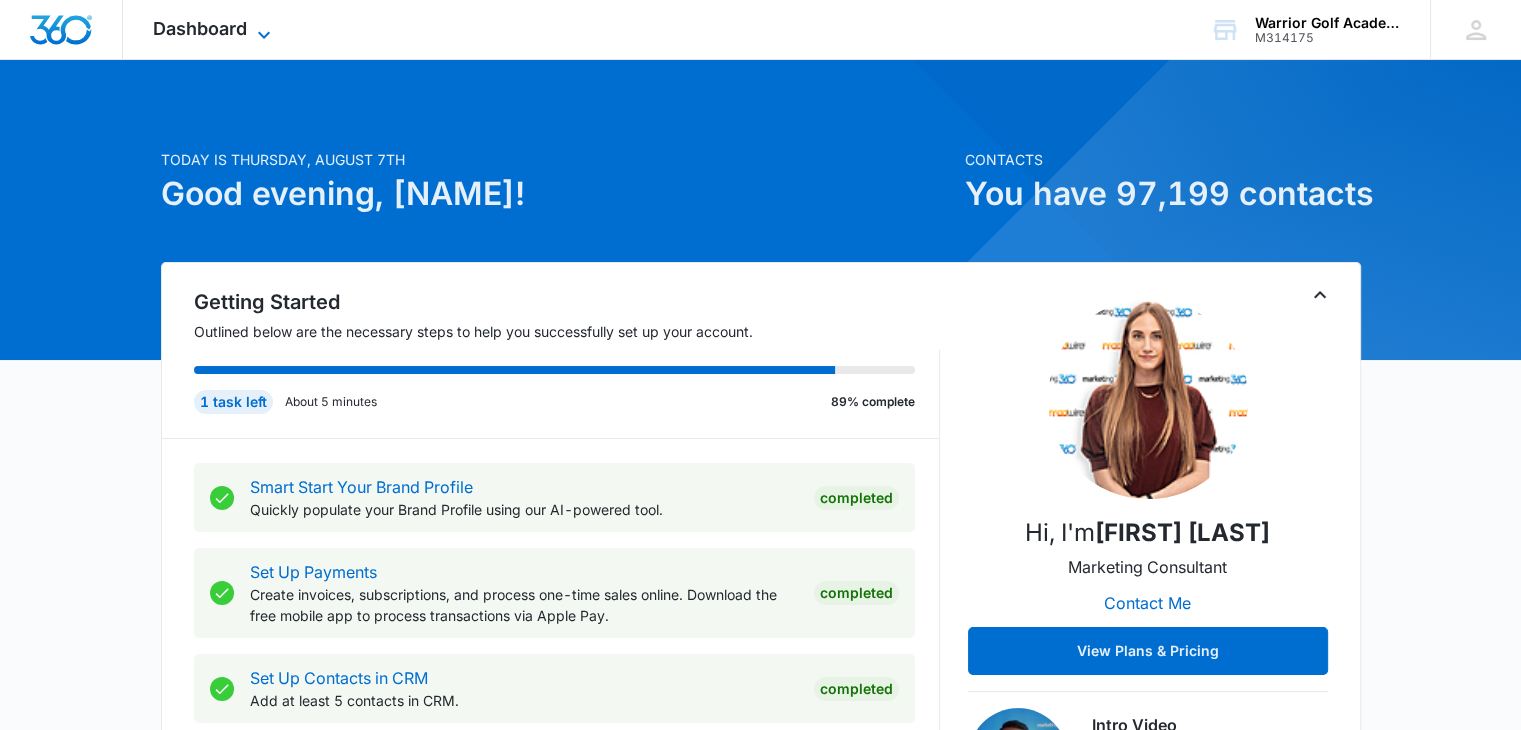 click on "Dashboard" at bounding box center (200, 28) 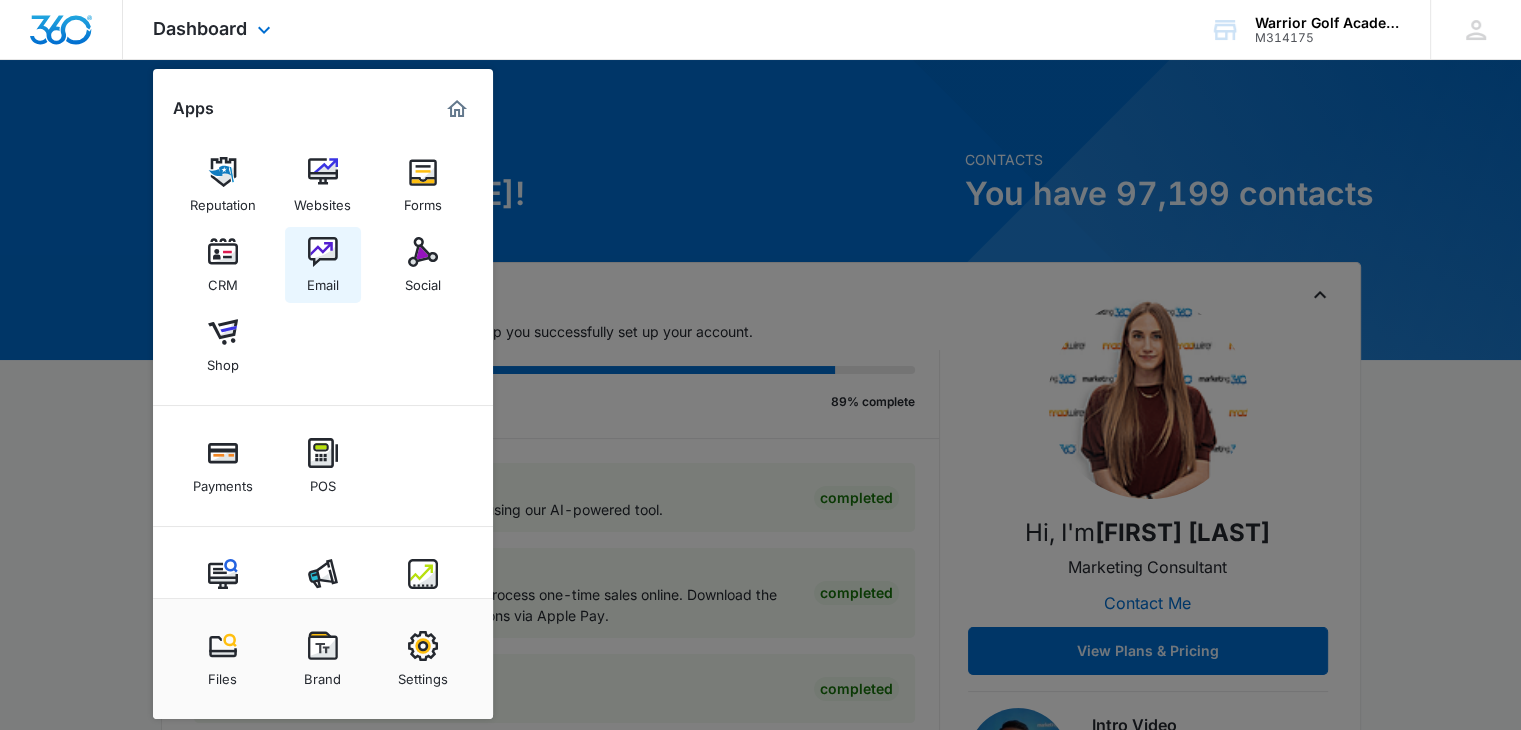 click on "Email" at bounding box center [323, 280] 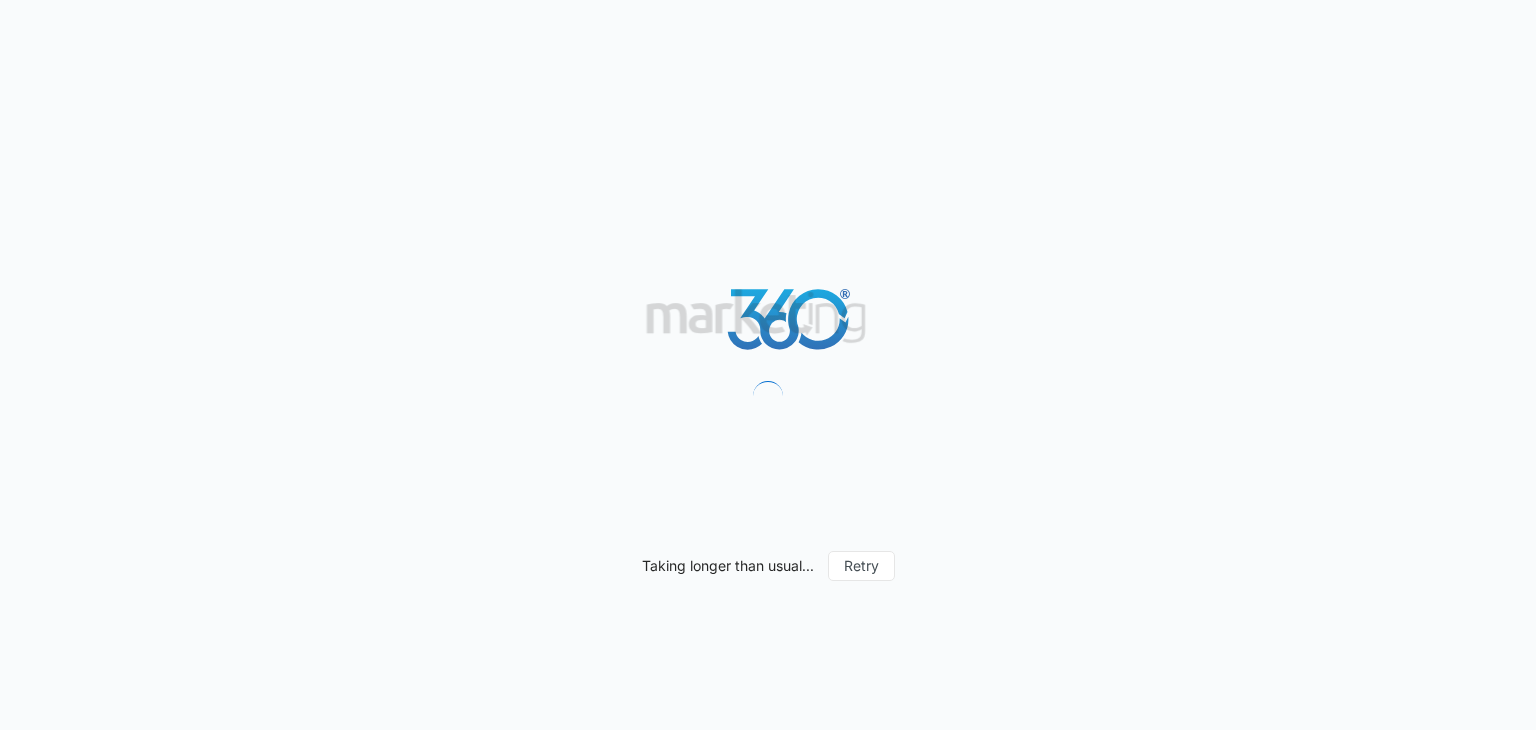 scroll, scrollTop: 0, scrollLeft: 0, axis: both 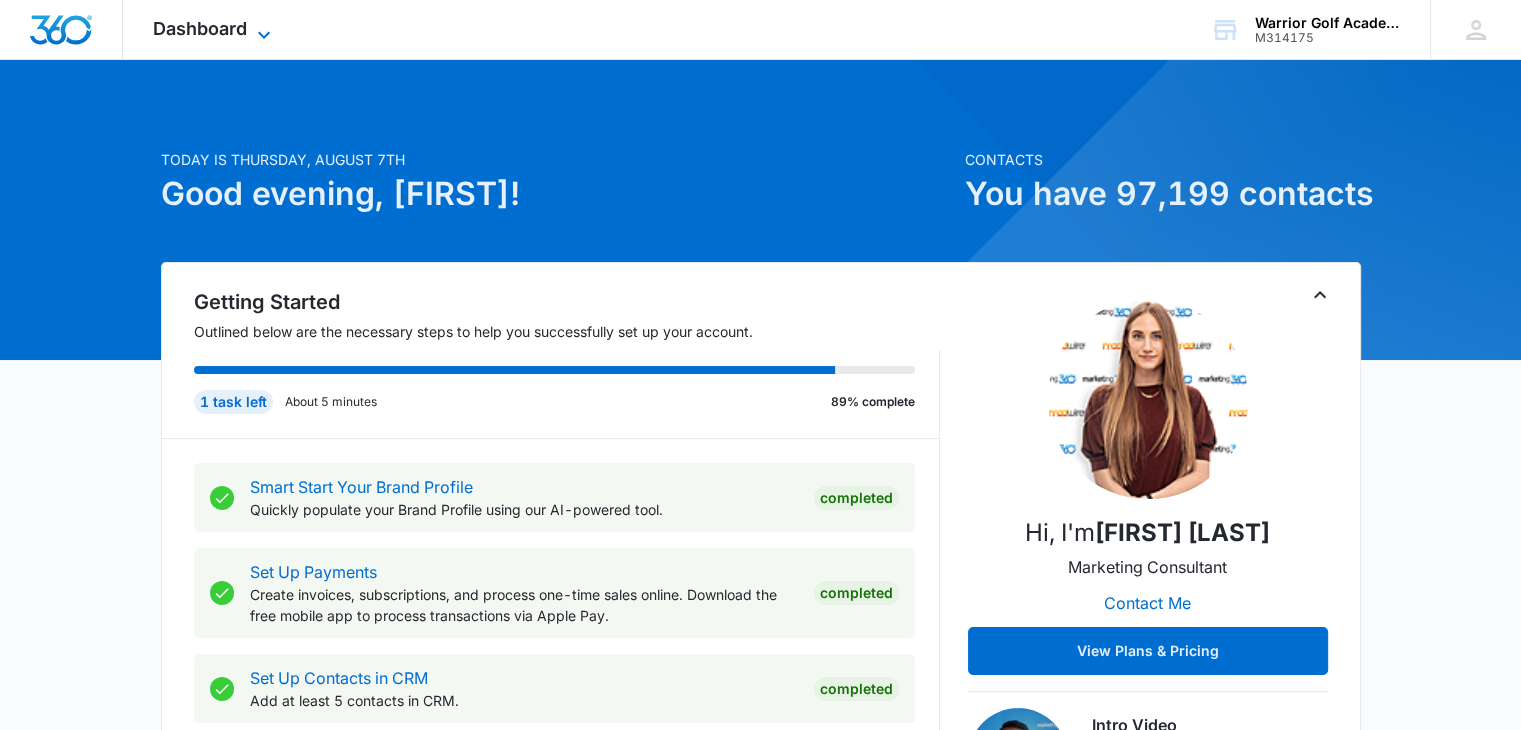 click on "Dashboard" at bounding box center (200, 28) 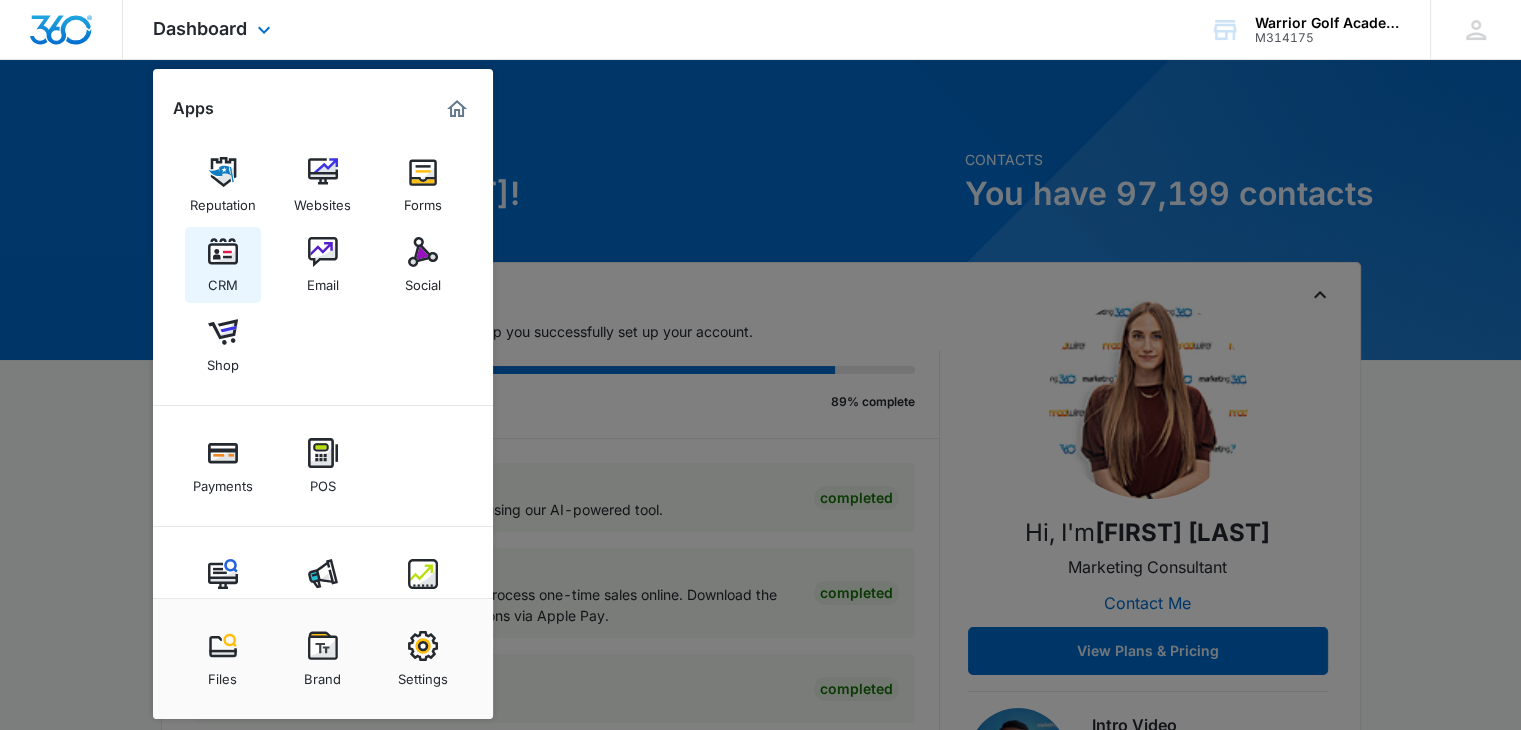 click on "CRM" at bounding box center [223, 280] 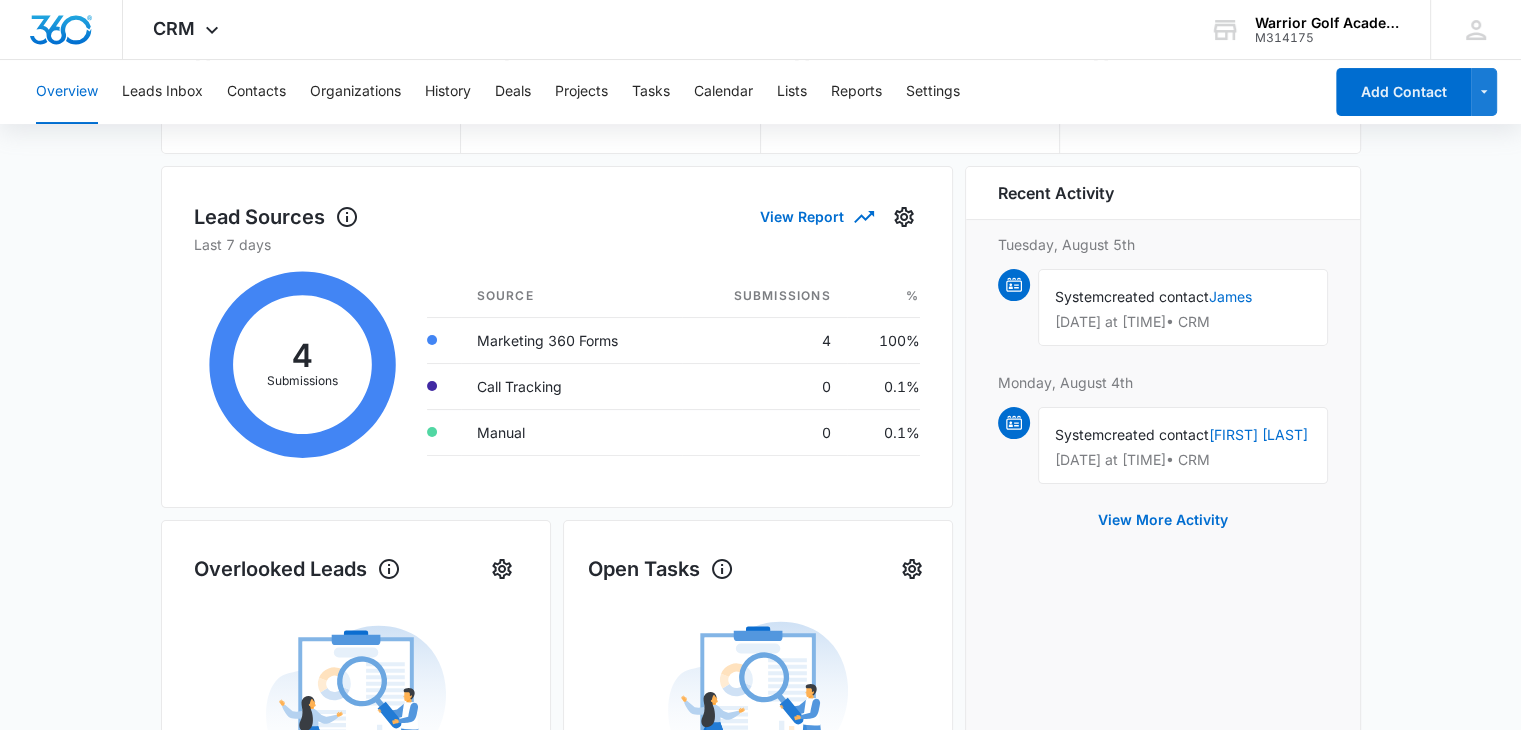 scroll, scrollTop: 300, scrollLeft: 0, axis: vertical 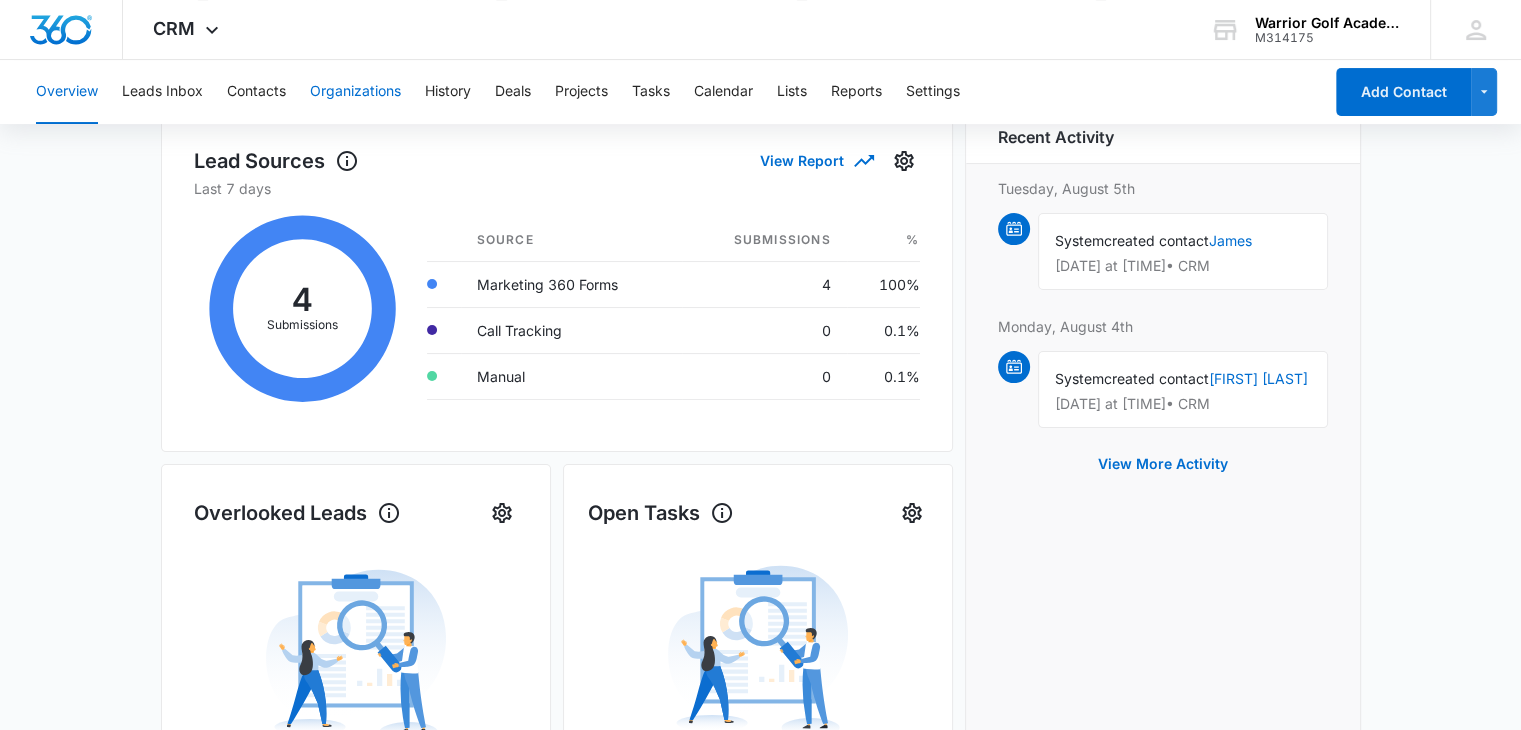 click on "Organizations" at bounding box center (355, 92) 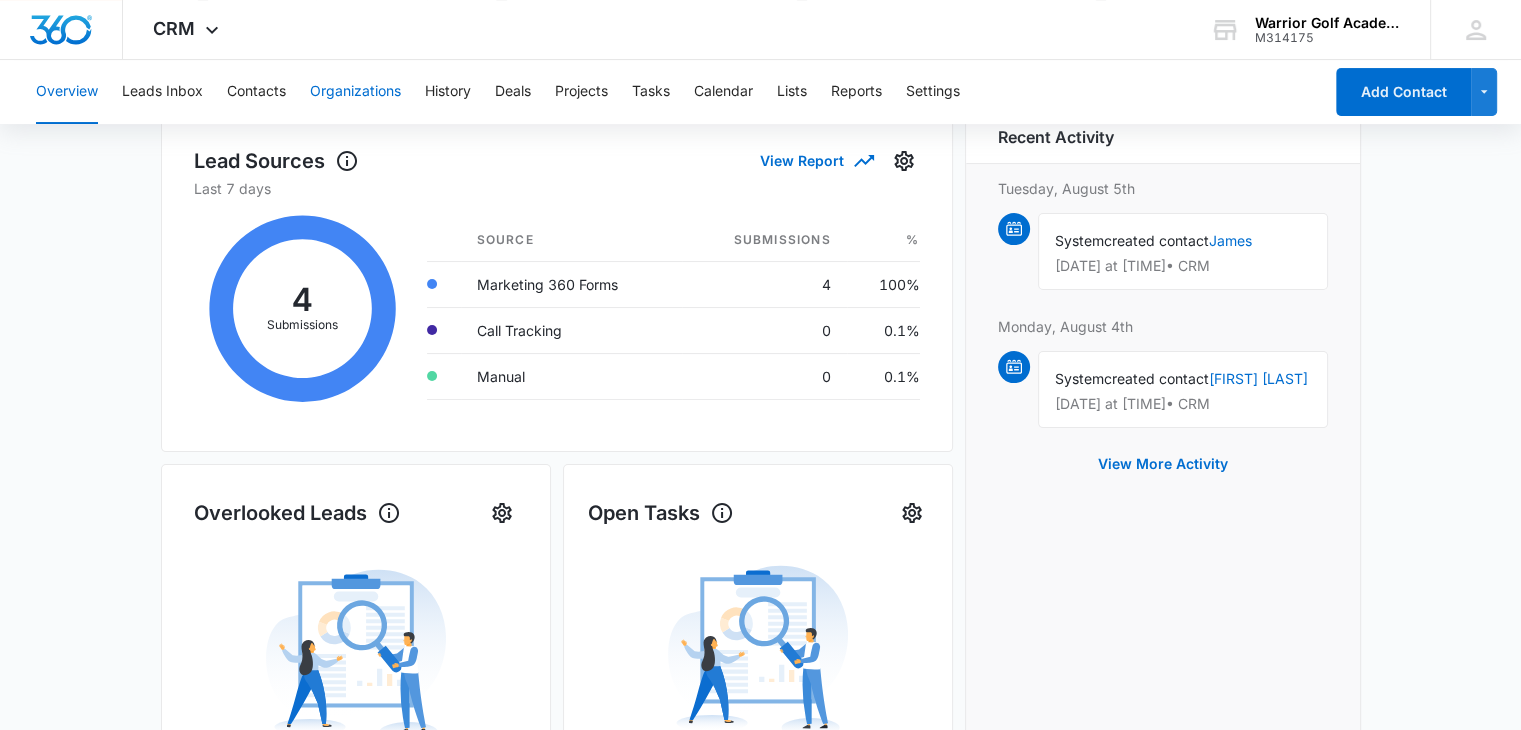 scroll, scrollTop: 0, scrollLeft: 0, axis: both 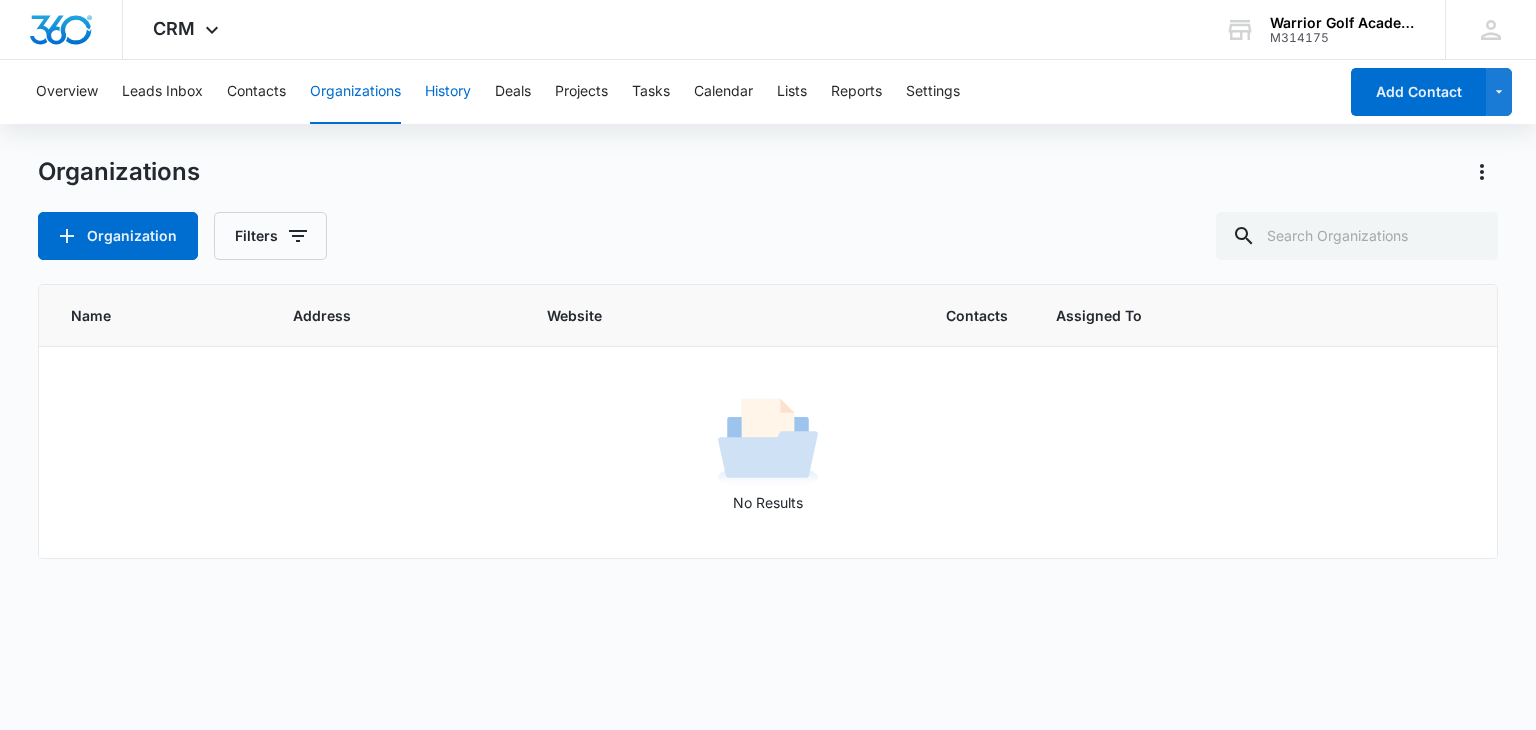 click on "History" at bounding box center (448, 92) 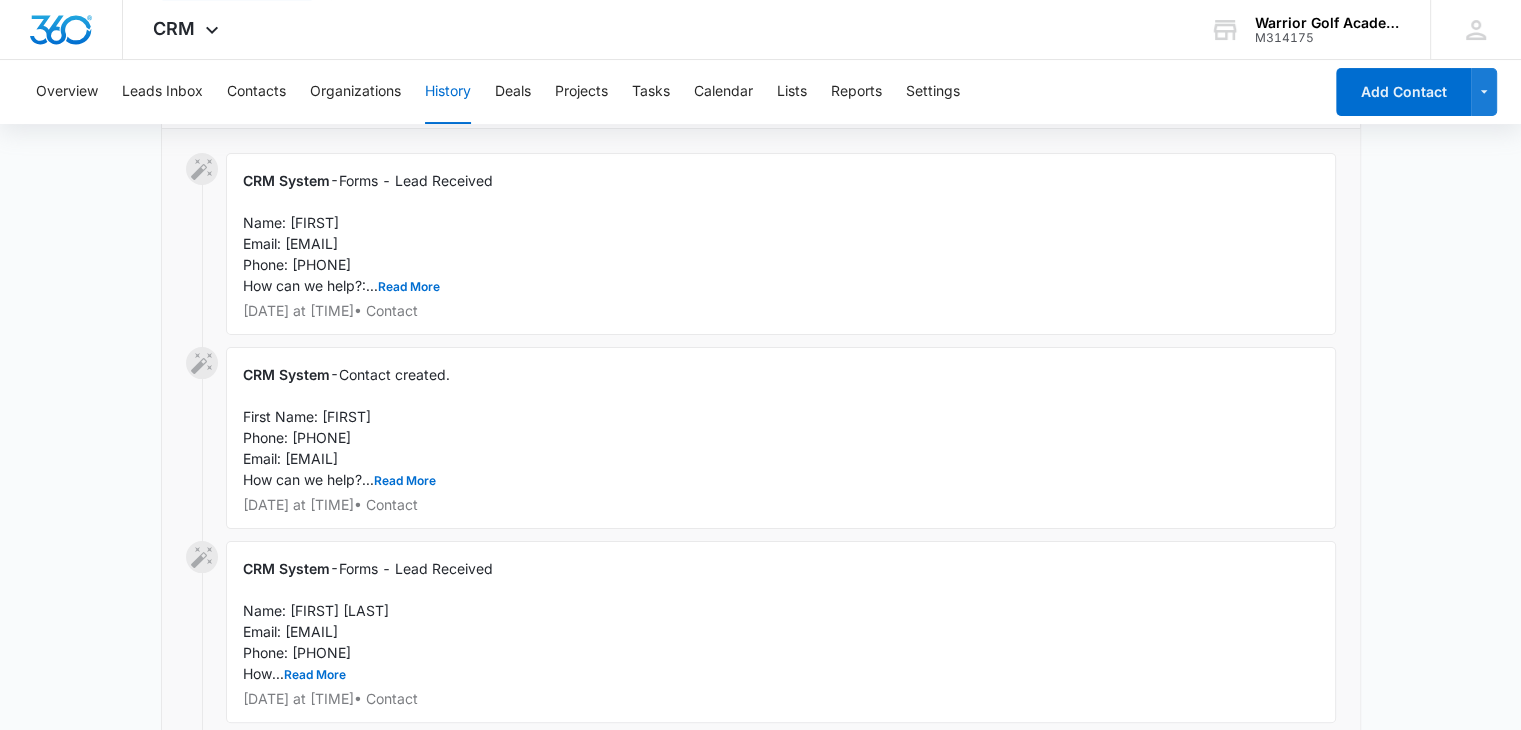 scroll, scrollTop: 0, scrollLeft: 0, axis: both 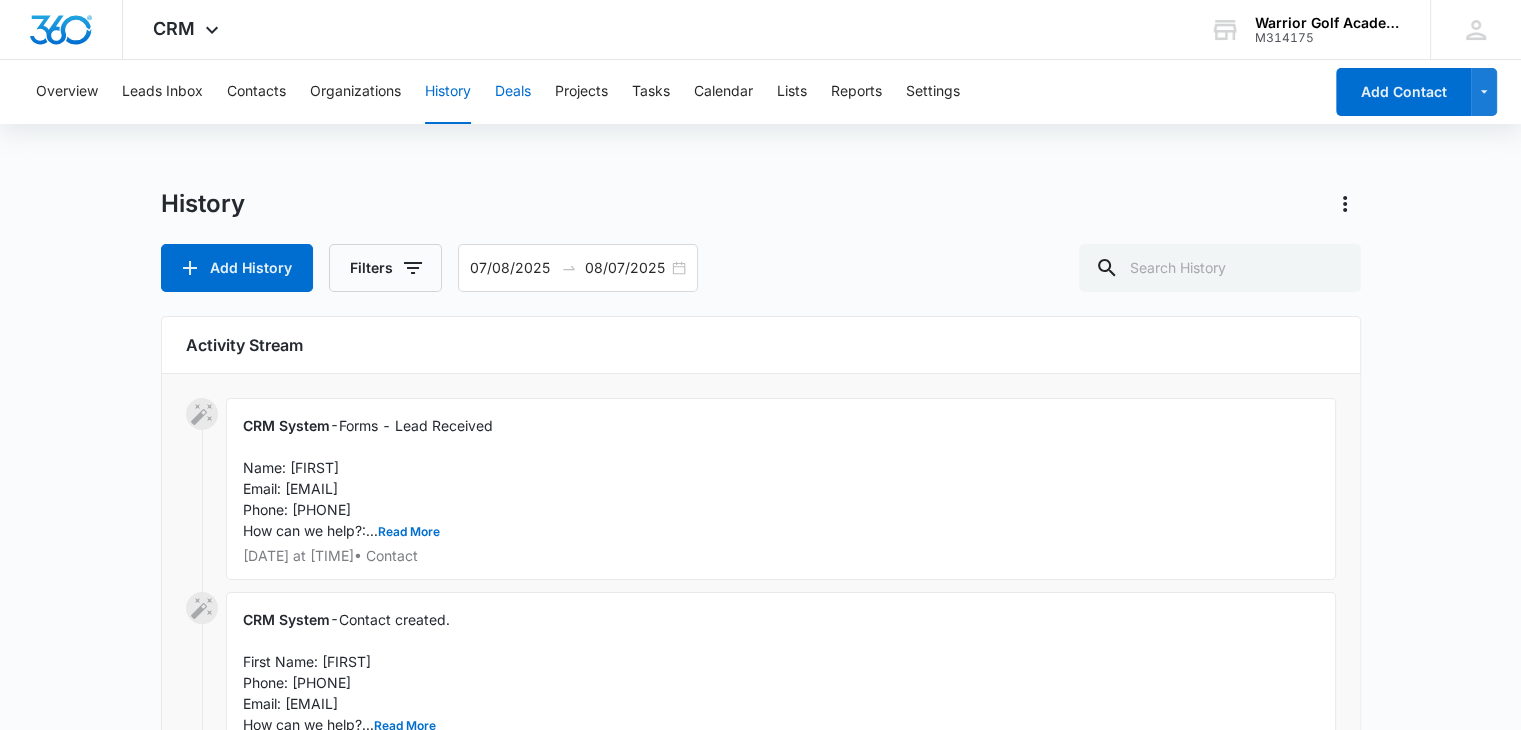 click on "Deals" at bounding box center (513, 92) 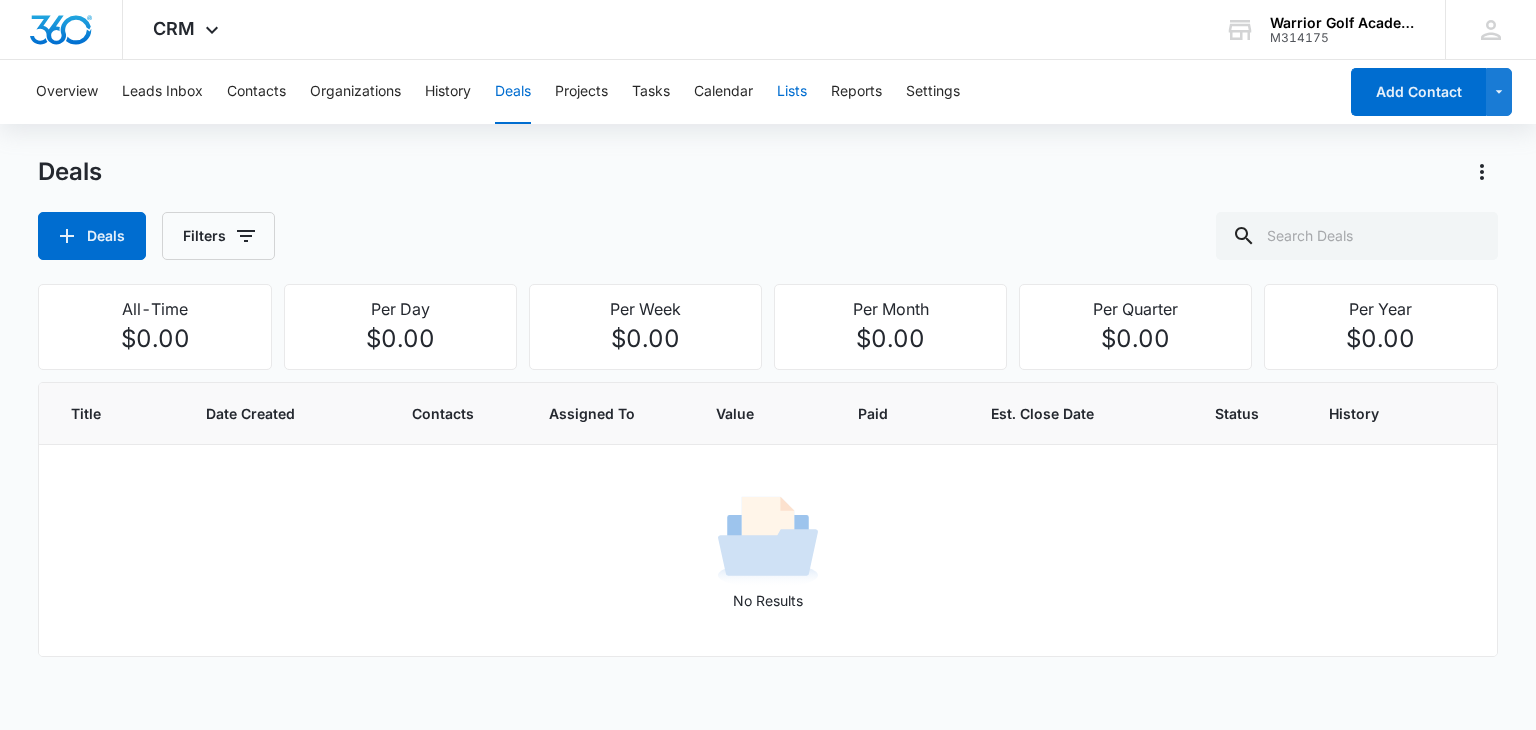 click on "Lists" at bounding box center (792, 92) 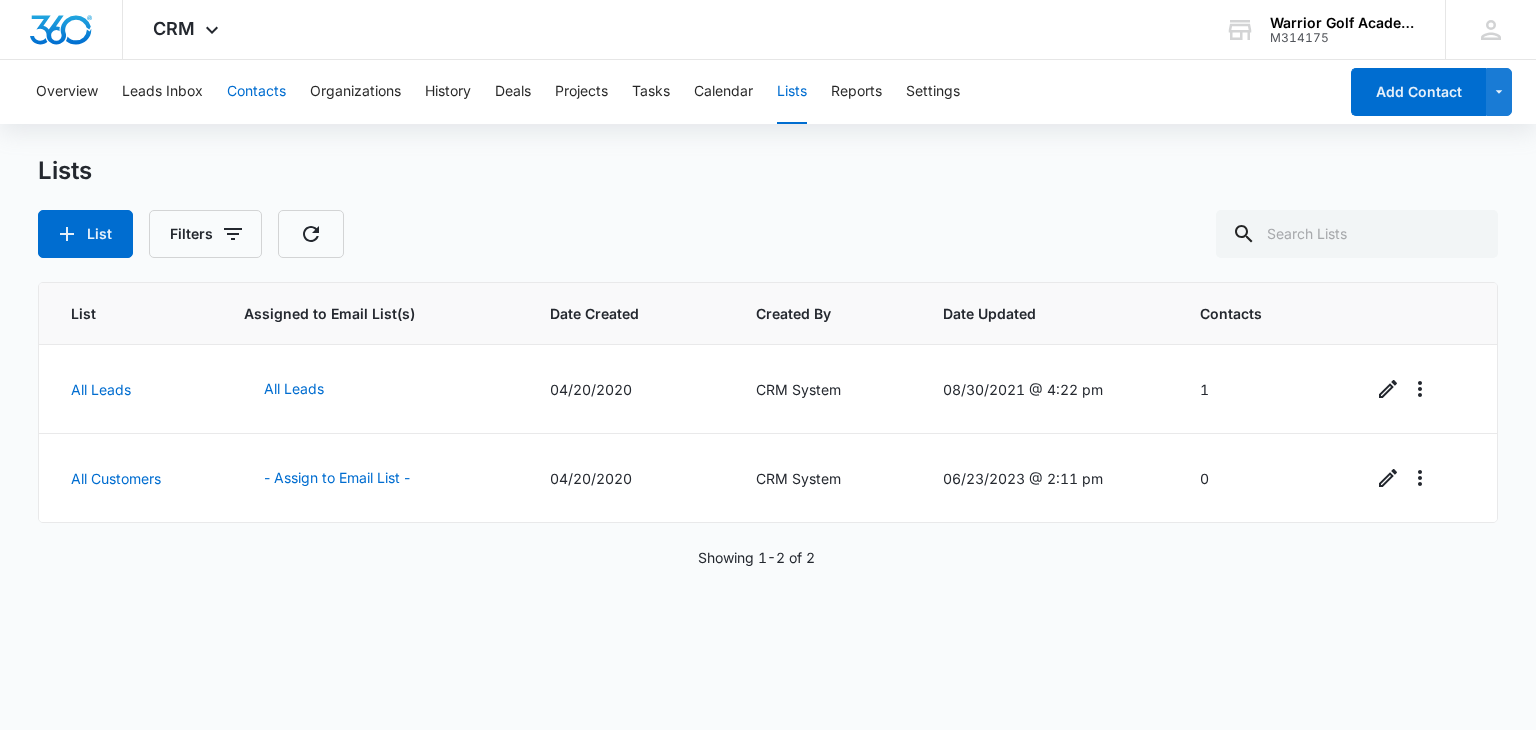 click on "Contacts" at bounding box center [256, 92] 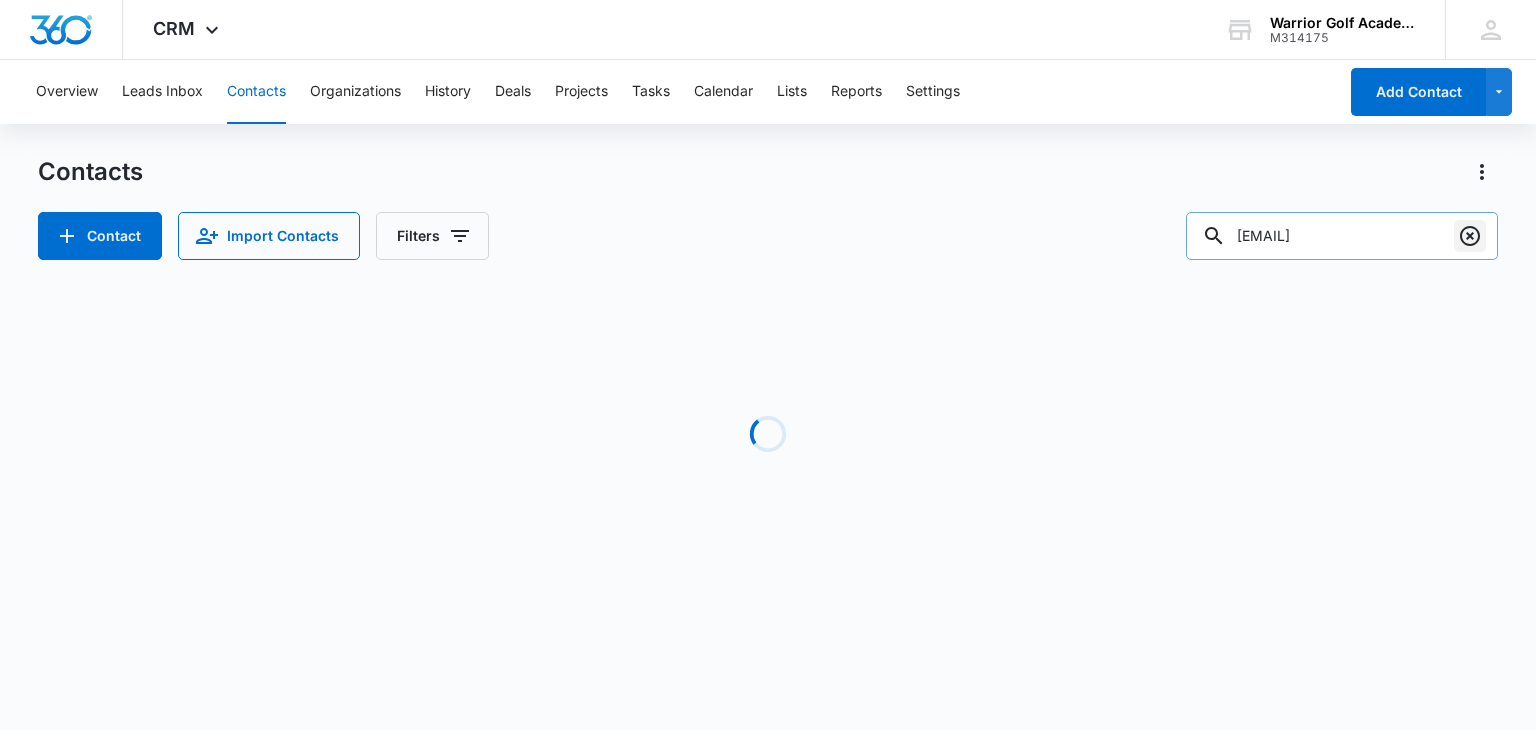 click 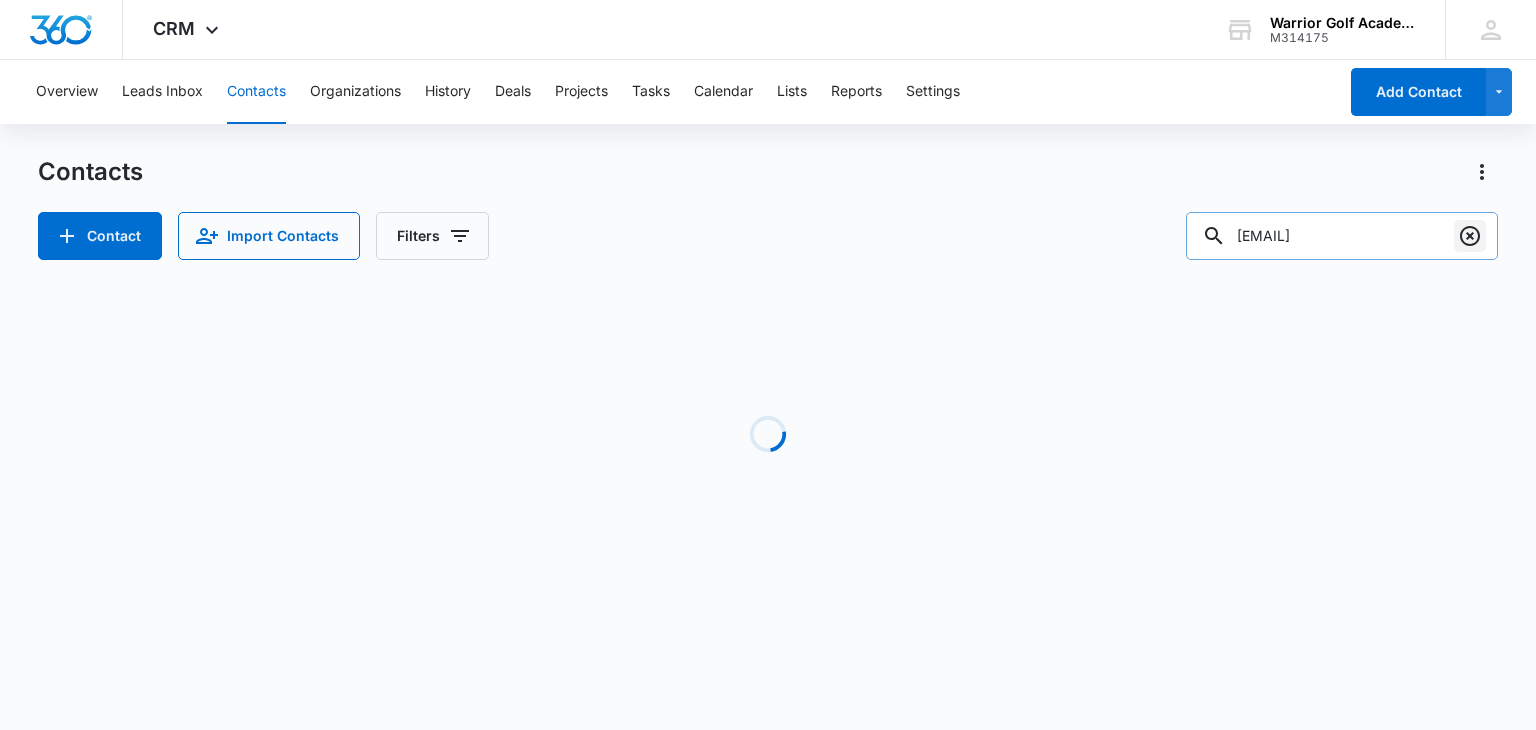 type 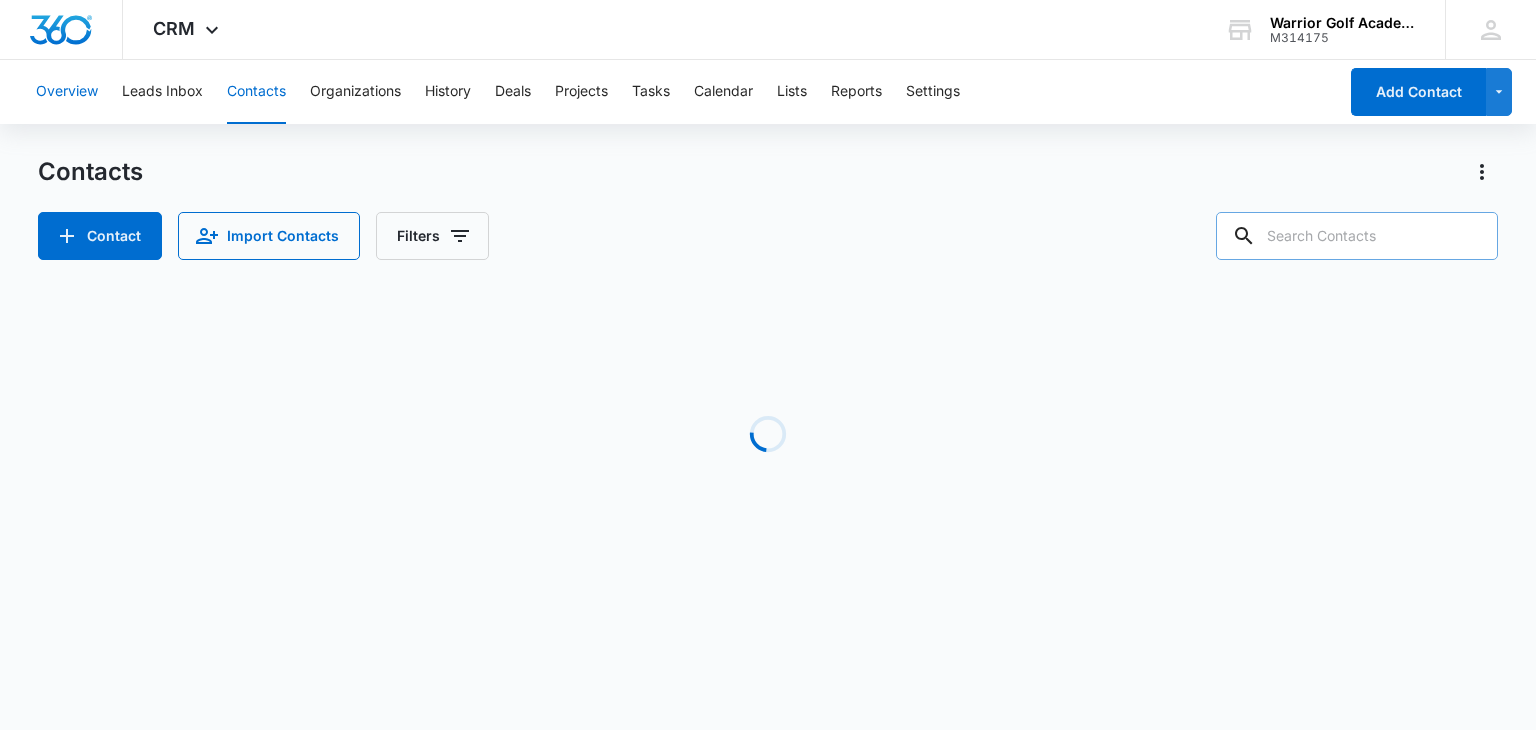 click on "Overview" at bounding box center [67, 92] 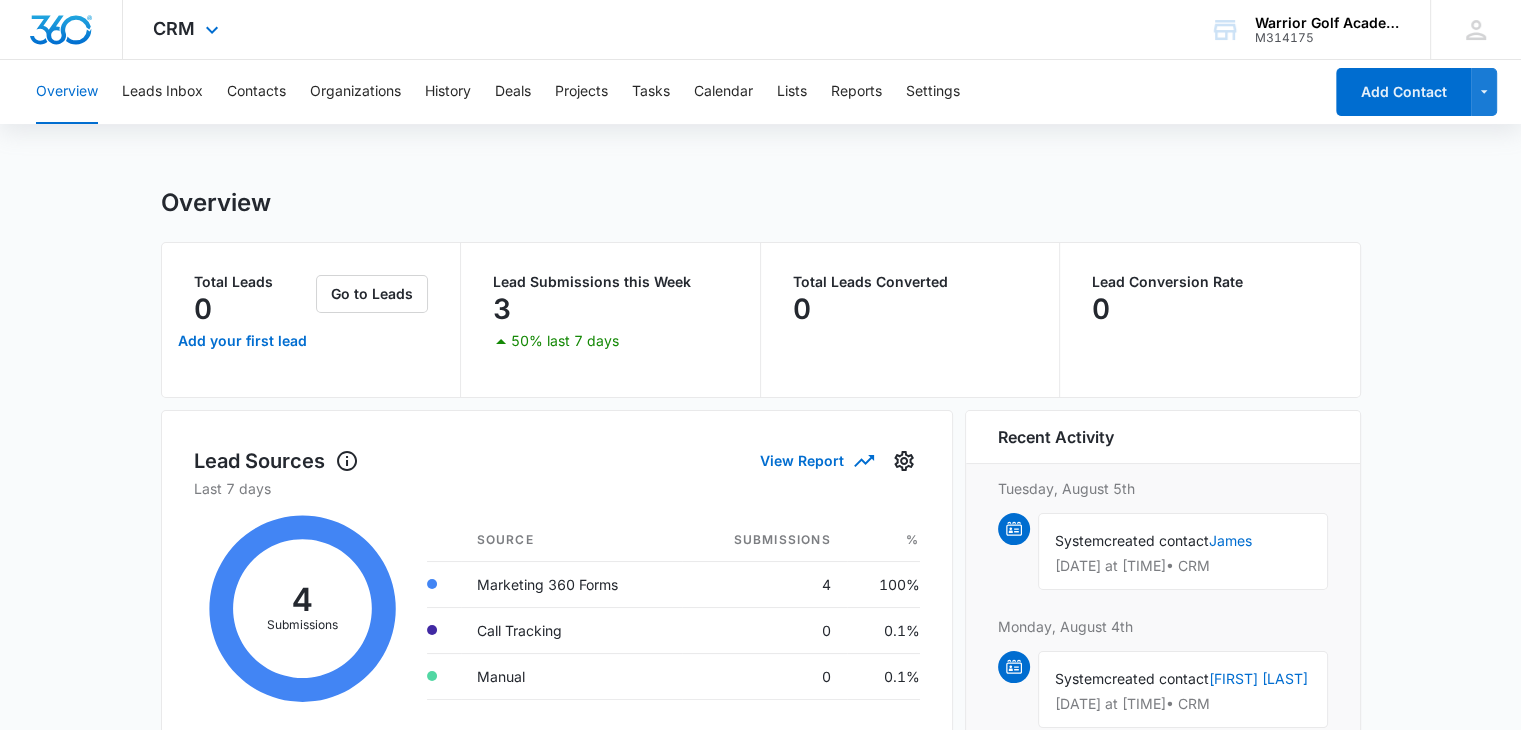 click on "CRM Apps Reputation Websites Forms CRM Email Social Shop Payments POS Content Ads Intelligence Files Brand Settings" at bounding box center [188, 29] 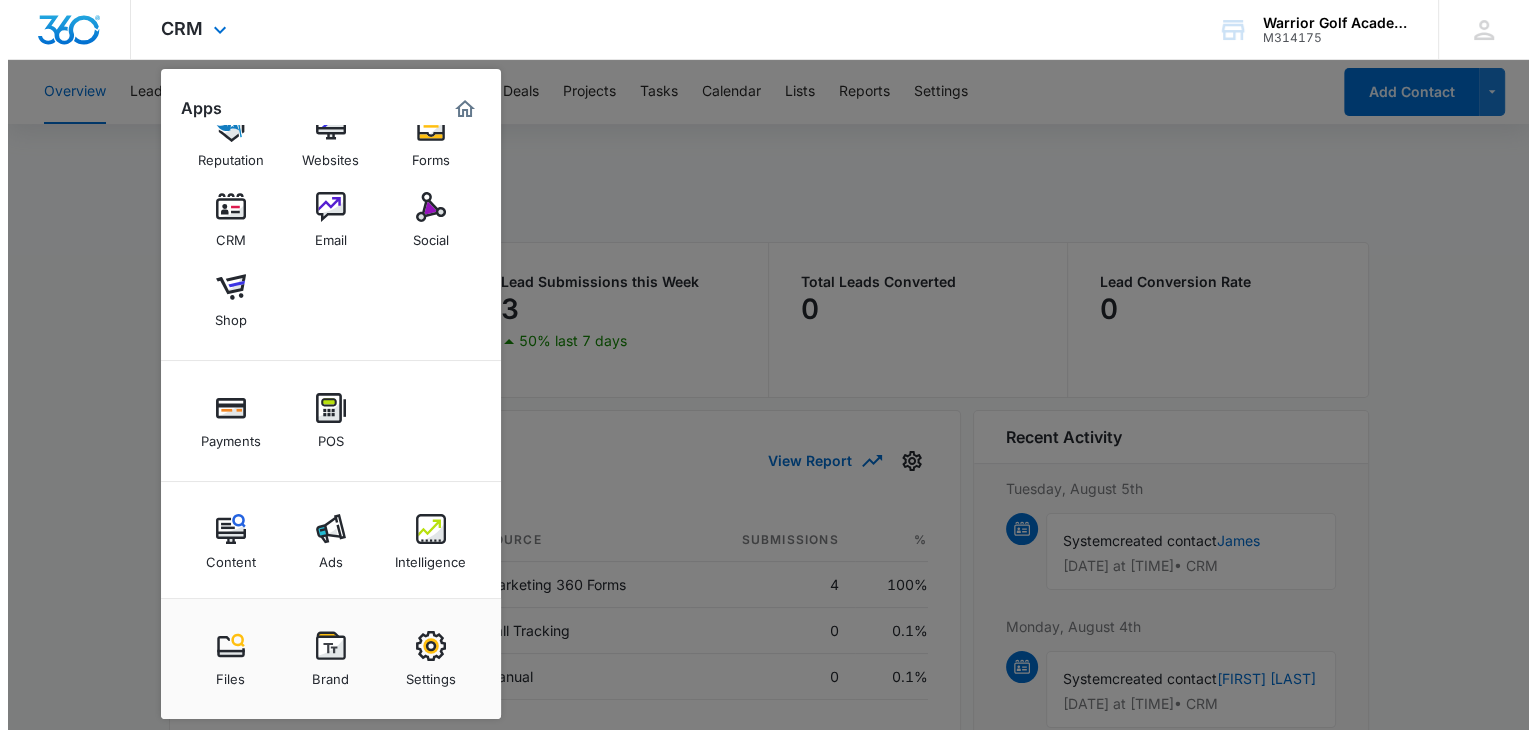 scroll, scrollTop: 49, scrollLeft: 0, axis: vertical 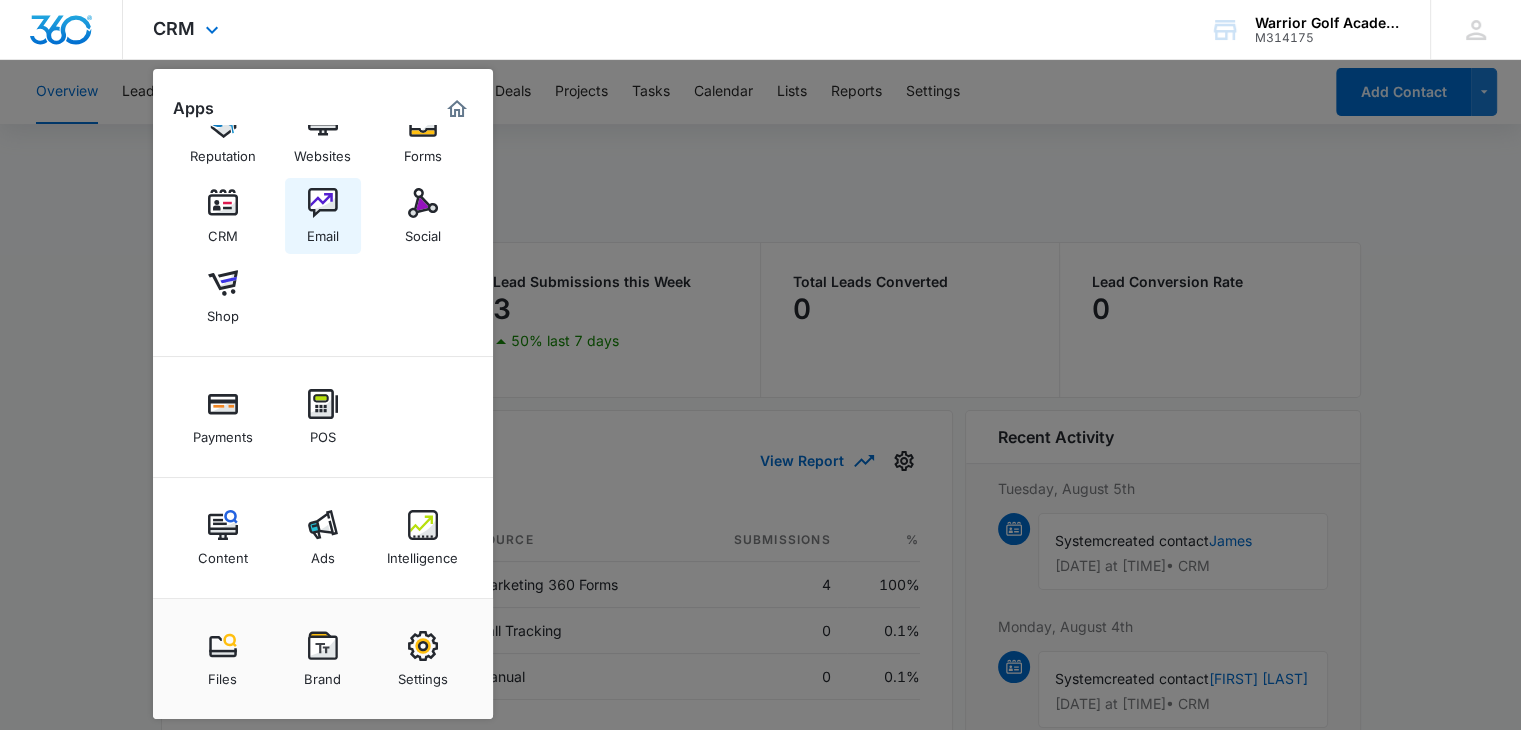 click at bounding box center [323, 203] 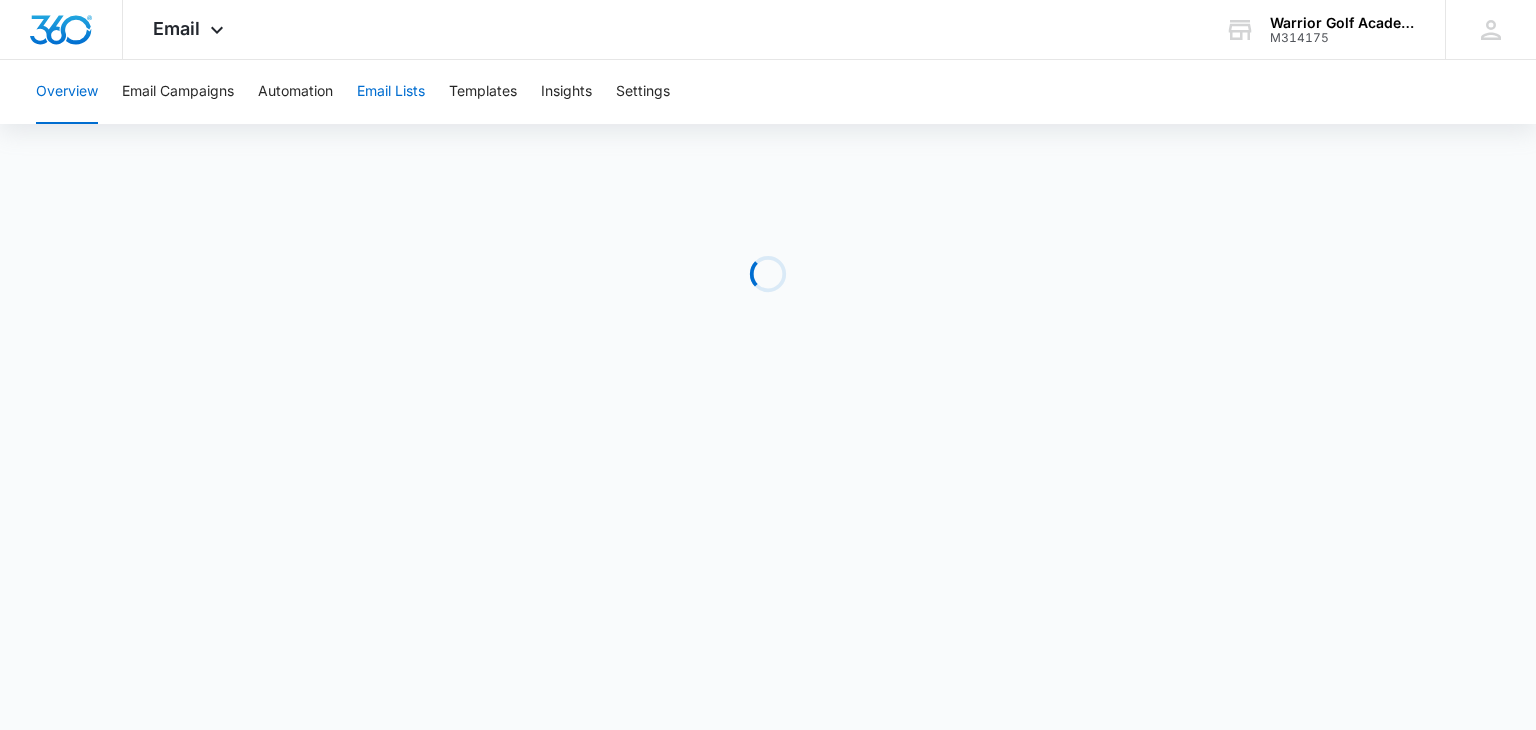 click on "Email Lists" at bounding box center (391, 92) 